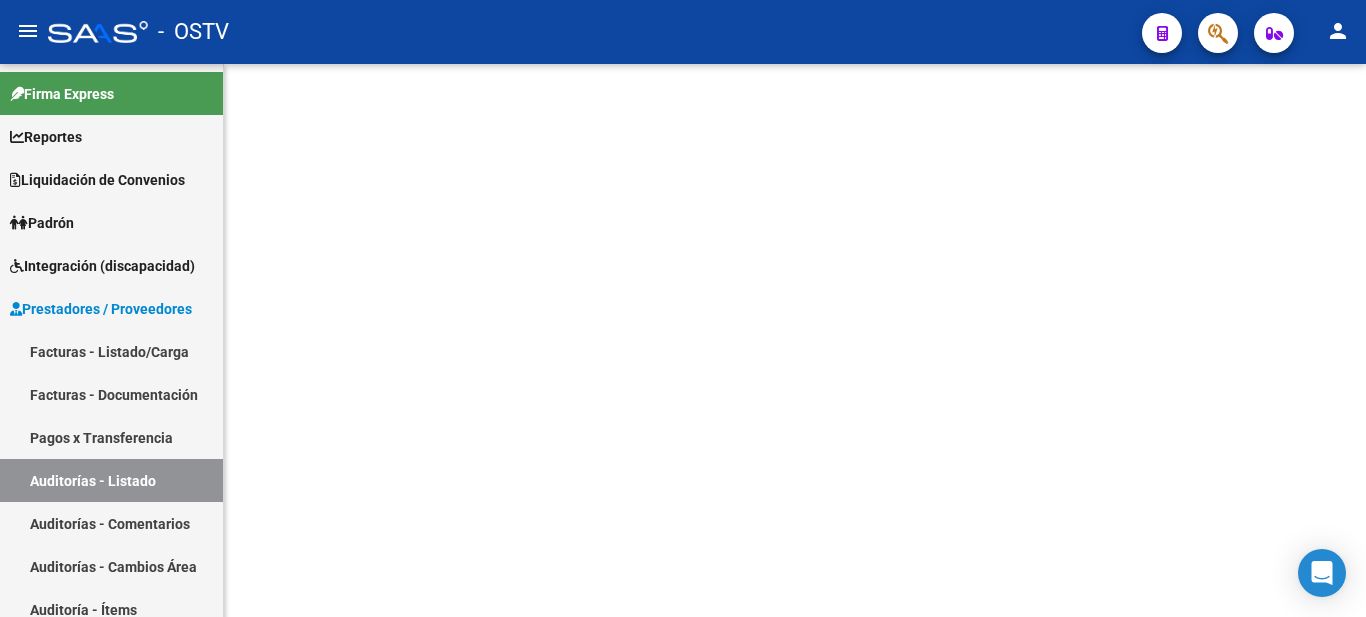 scroll, scrollTop: 0, scrollLeft: 0, axis: both 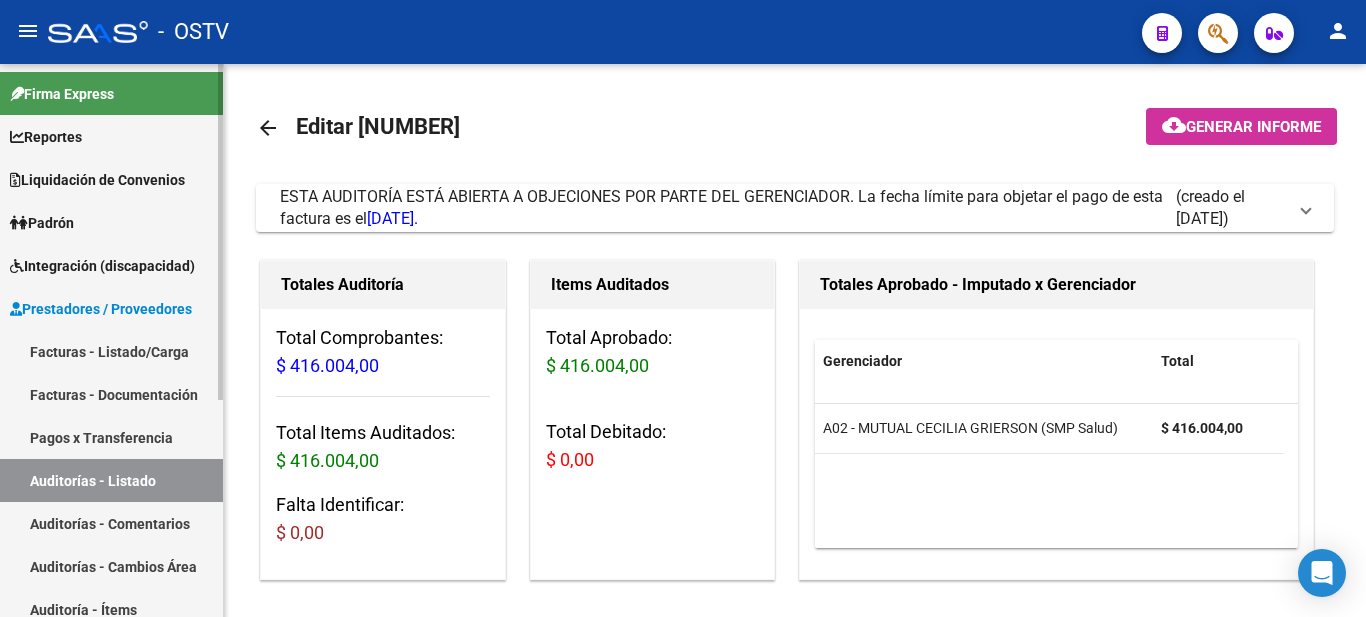click on "Auditorías - Listado" at bounding box center (111, 480) 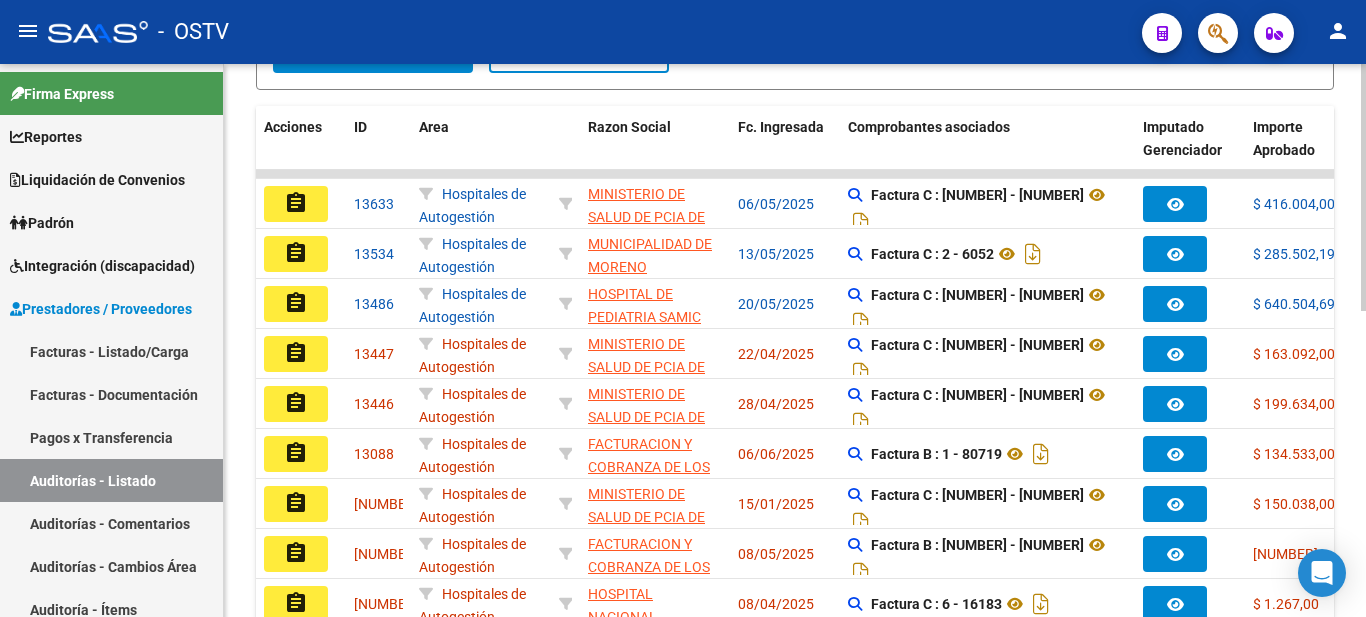 scroll, scrollTop: 490, scrollLeft: 0, axis: vertical 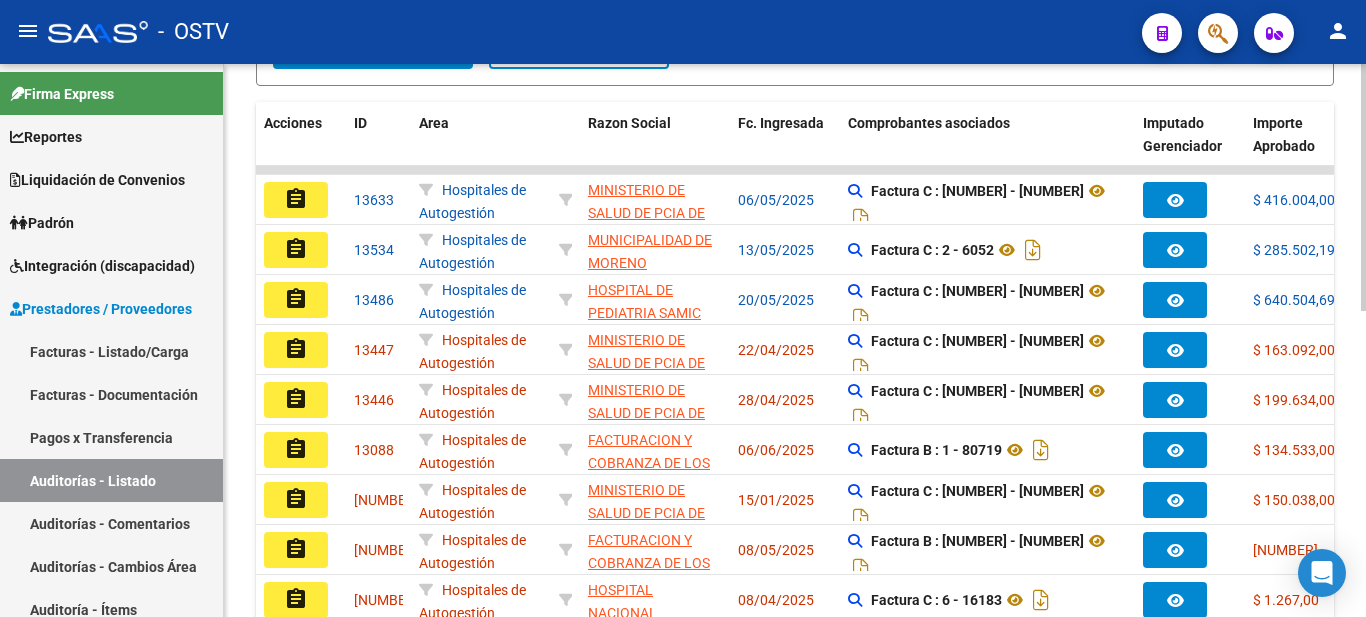 click on "PRESTADORES -> Auditoría de Comprobantes / Prestaciones cloud_download  Exportar CSV   Descarga Masiva
Filtros Id Seleccionar Gerenciador Seleccionar Gerenciador Hospital CUIT/Nombre Seleccionar Area Seleccionar Area No Confirmado Start date – End date Fec. Confirmado Desde / Hasta Start date – End date Fec. Cargado Desde / Hasta Feha Vencimiento Antes de Pto. de Venta Nro. Comprobante Seleccionar Tipo Seleccionar Tipo Refes Todos Asociado a Debito ARCA Todos Vencimiento Todos Con Débito Todos Tiene facturacion Apócrifa Periodo Imputado    Mostrar totalizadores search  Buscar Auditoria  delete  Borrar Filtros  Acciones ID Area Razon Social Fc. Ingresada Comprobantes asociados Imputado Gerenciador Importe Aprobado Importe Debitado Importe Comprobantes Vencimiento FC Creado Usuario Confirmado Por Comentario Vencimiento Auditoría Auditoría externa creada Período Imputado Fecha Debitado x ARCA Monto Debitado x ARCA assignment [NUMBER]     Hospitales de Autogestión  MINISTERIO DE SALUD DE PCIA DE BSAS" 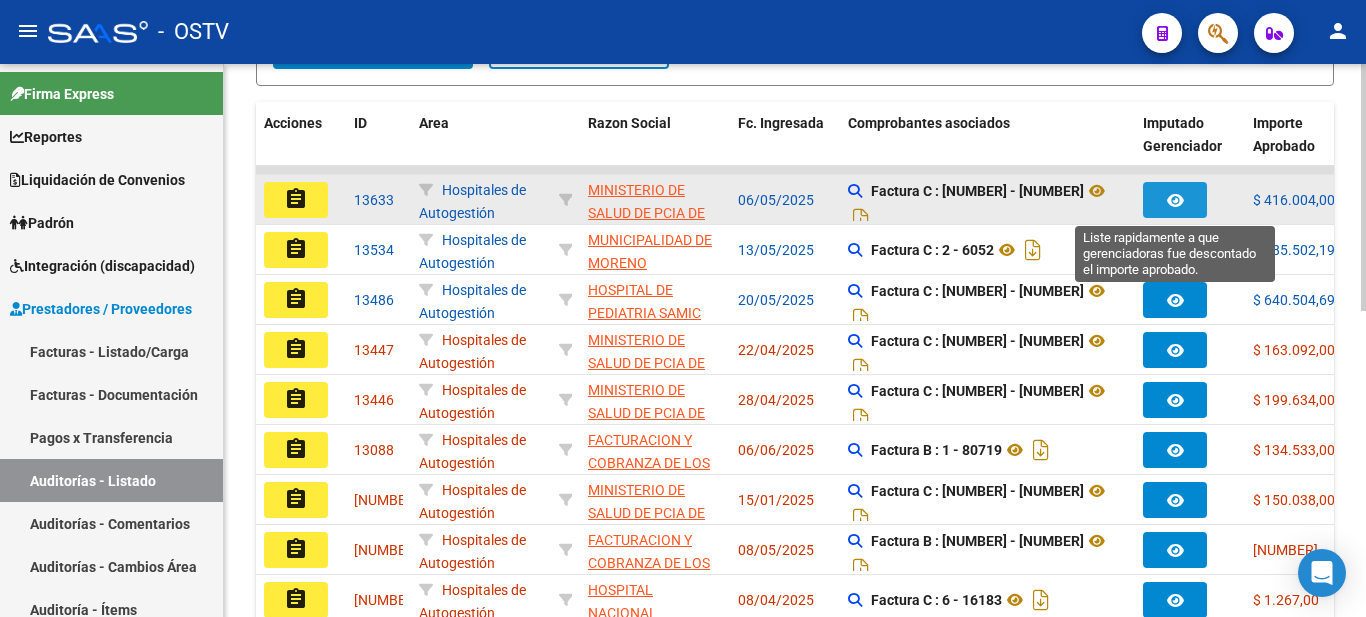 click 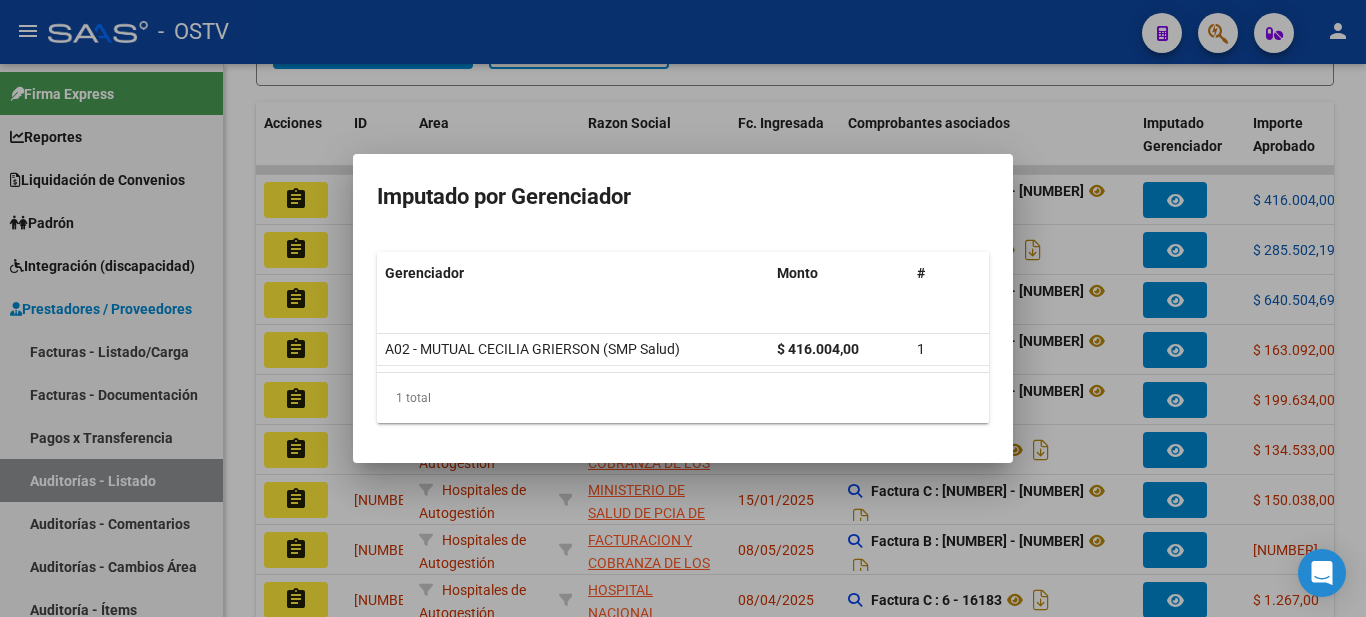 click at bounding box center [683, 308] 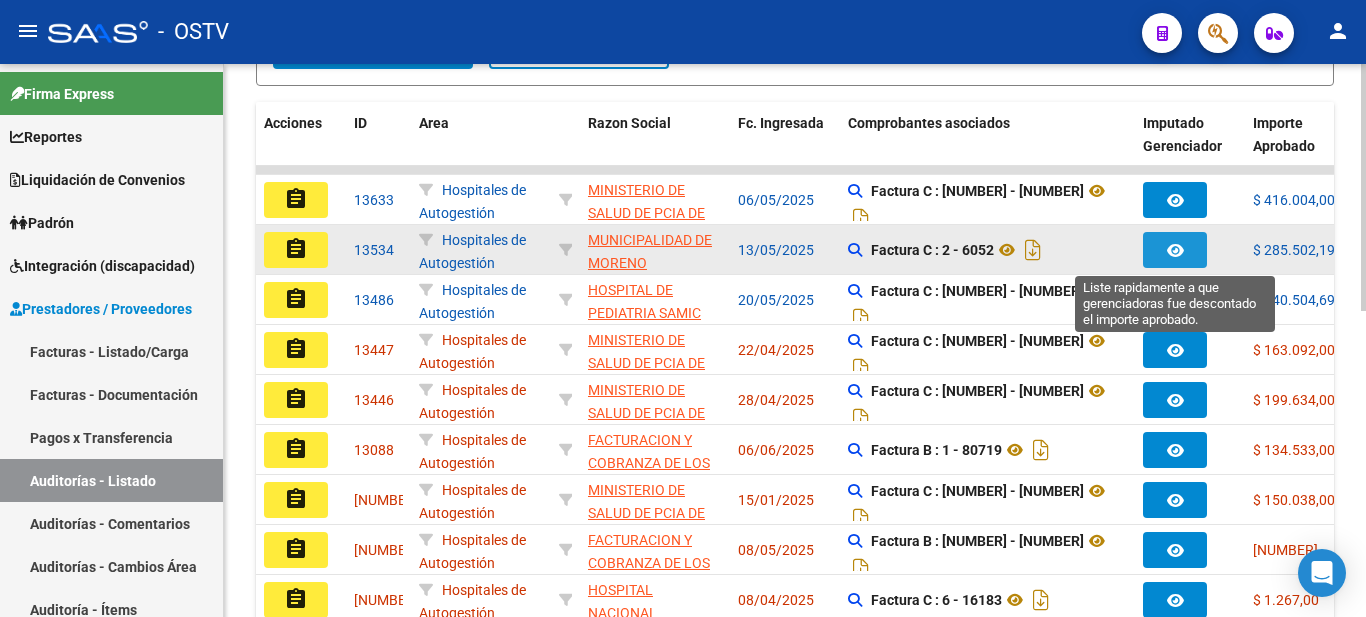 click 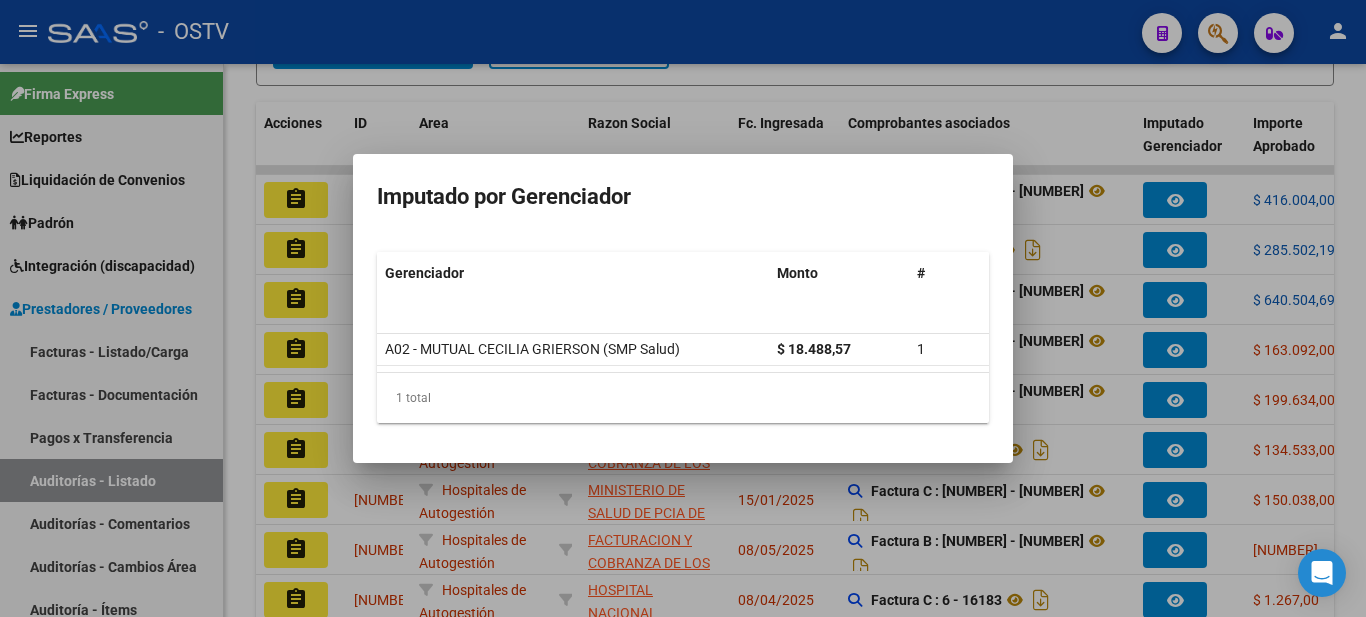 click at bounding box center (683, 308) 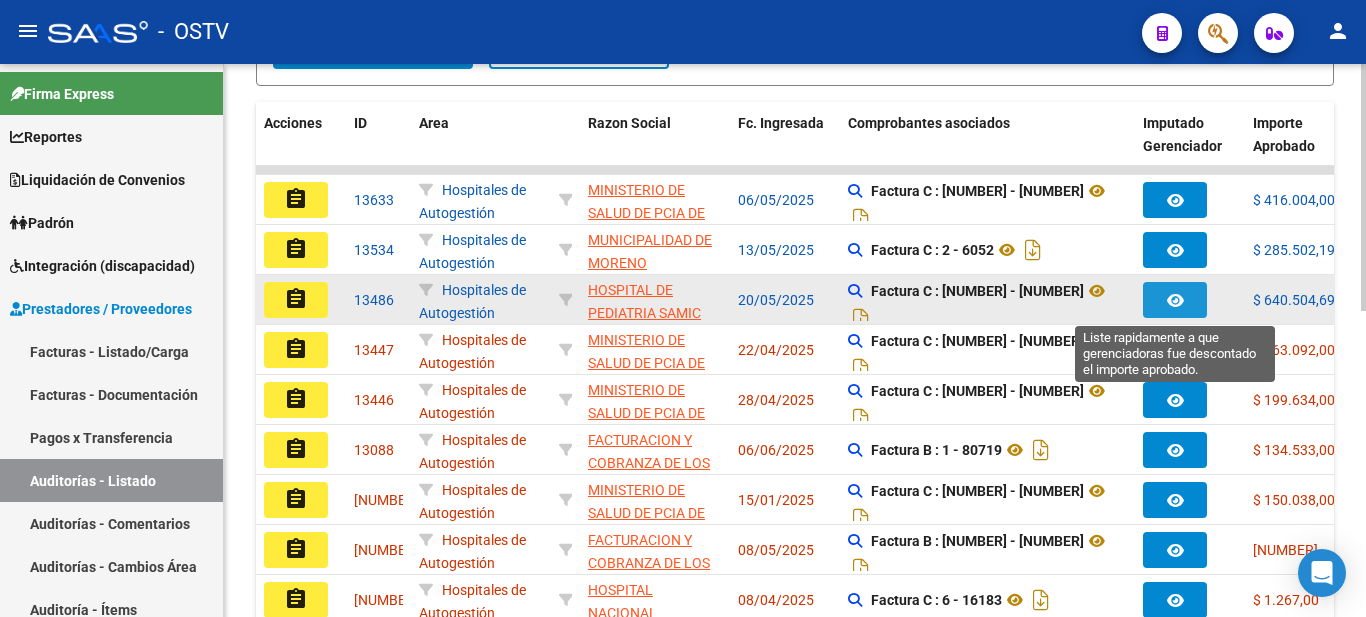 click 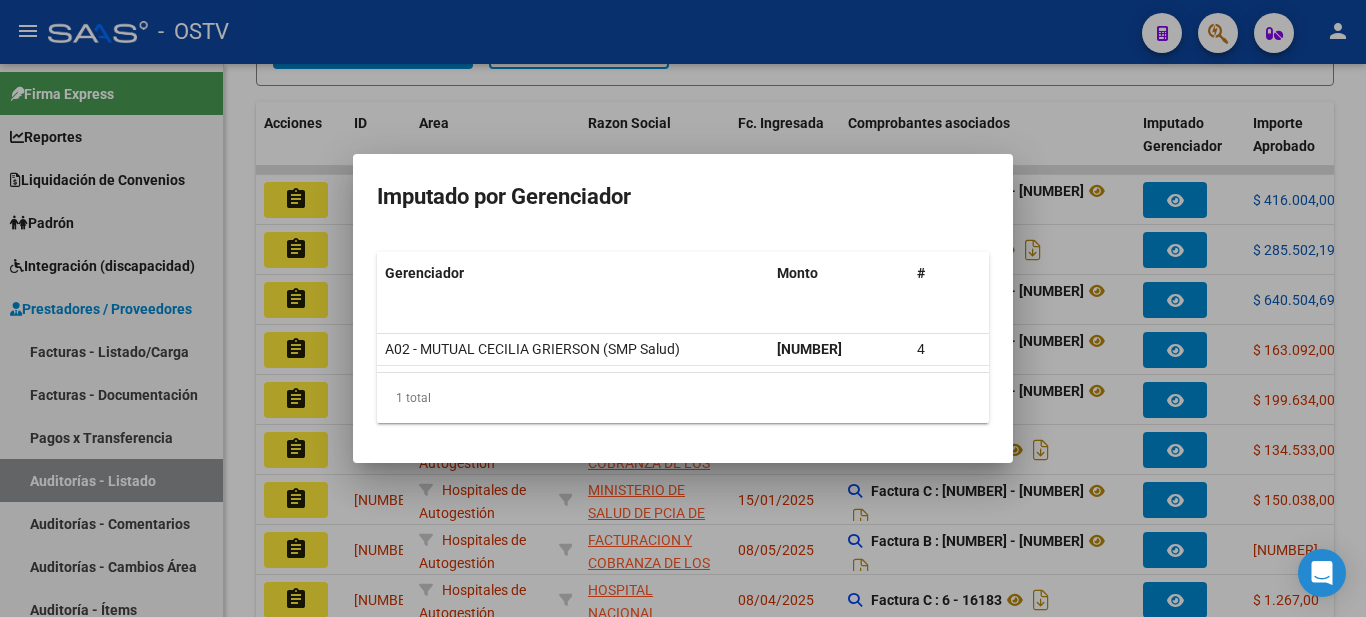 click at bounding box center [683, 308] 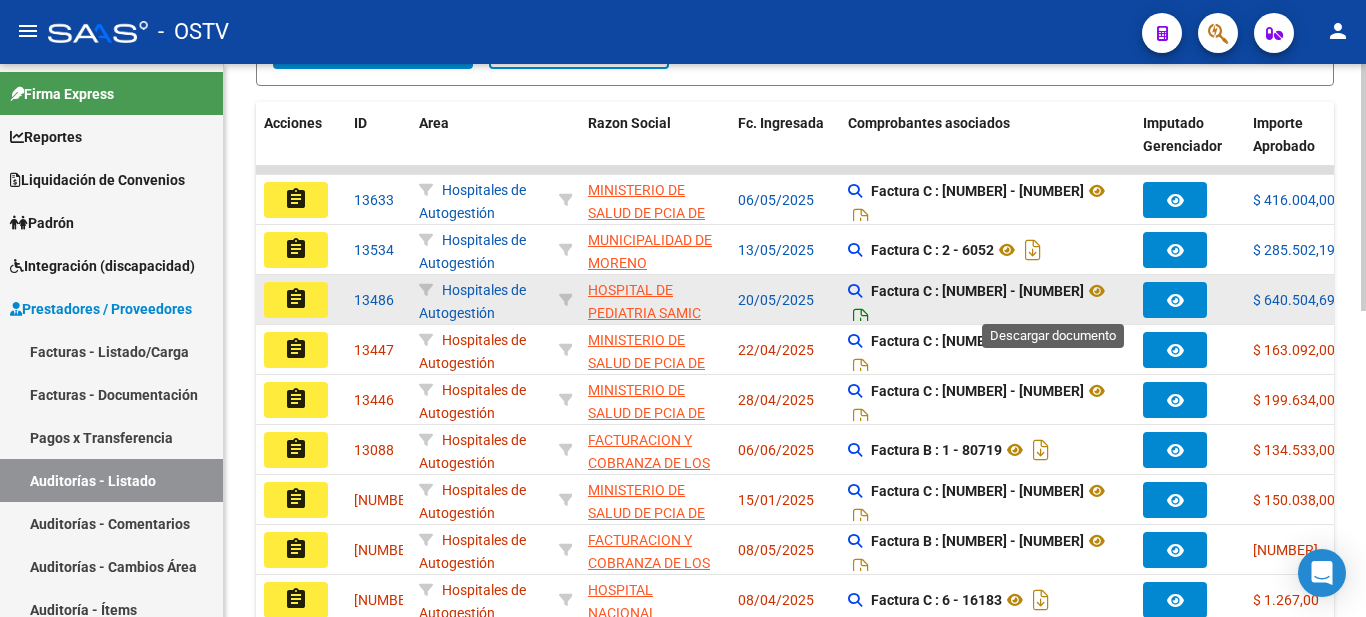 click 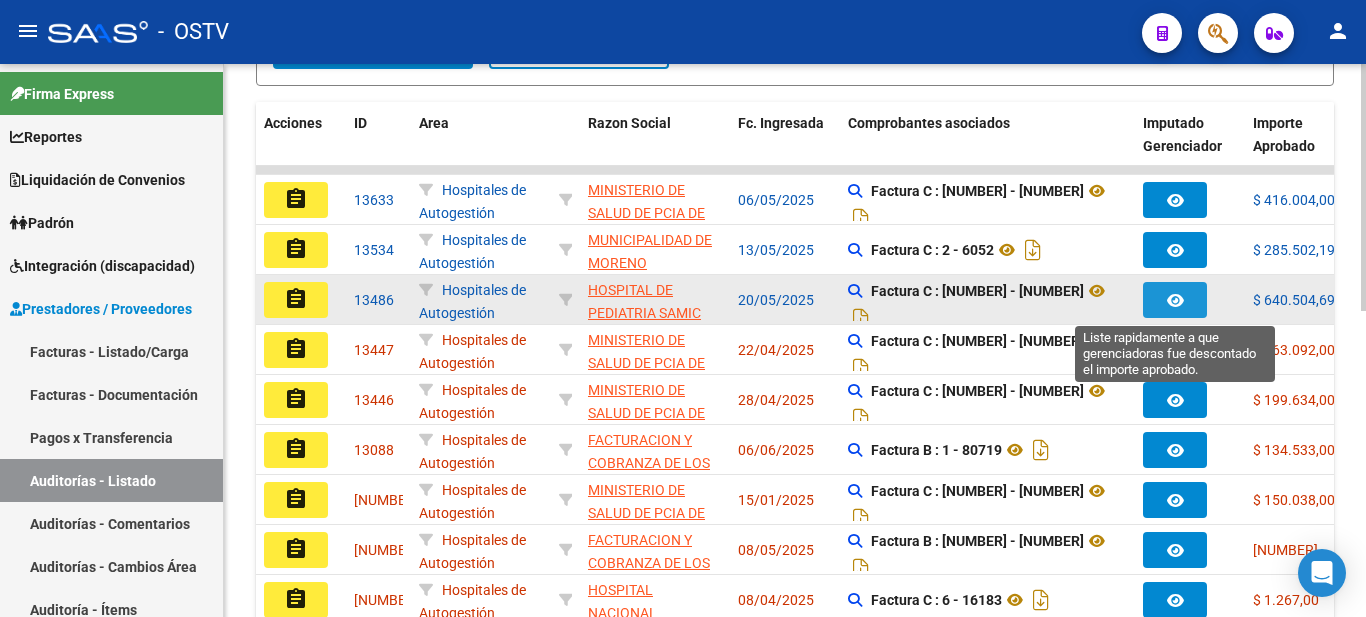 click 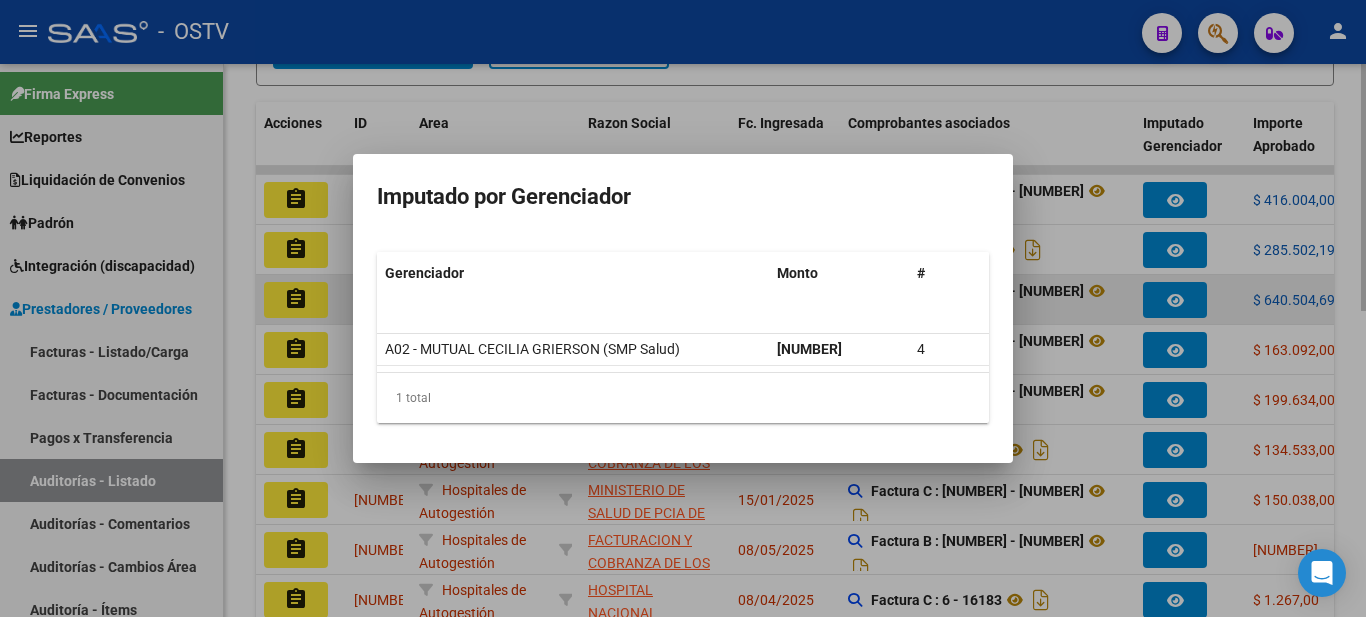 click at bounding box center (683, 308) 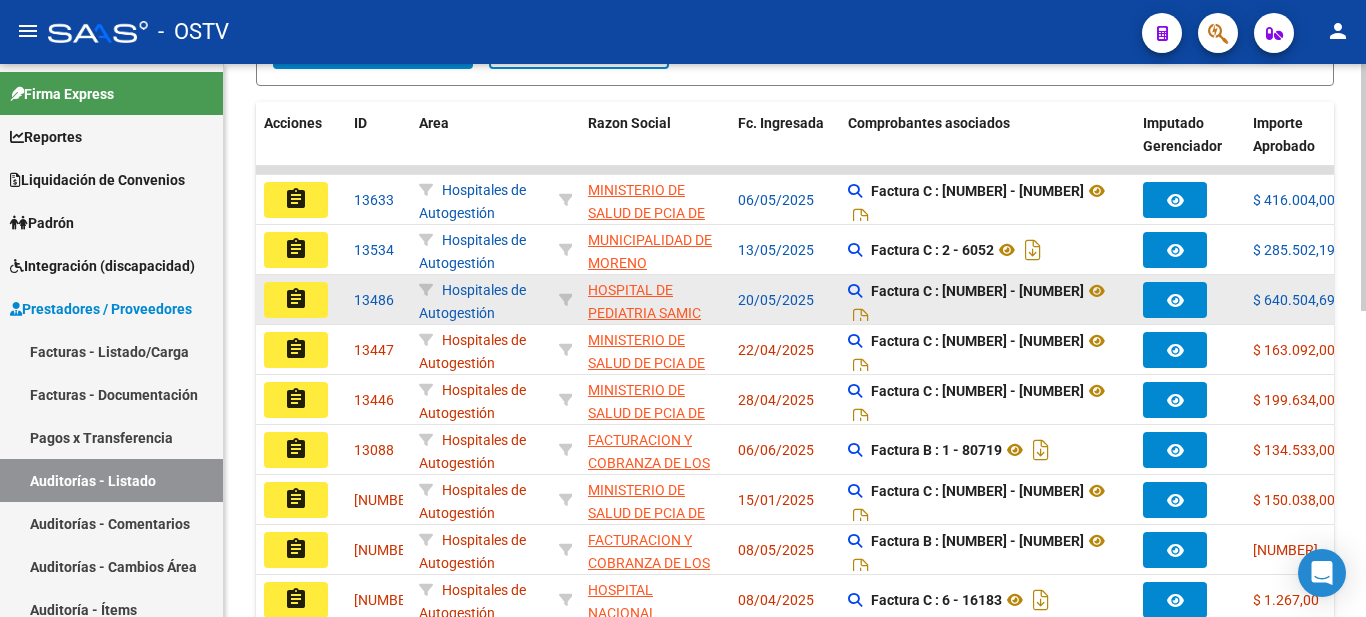 click on "assignment" 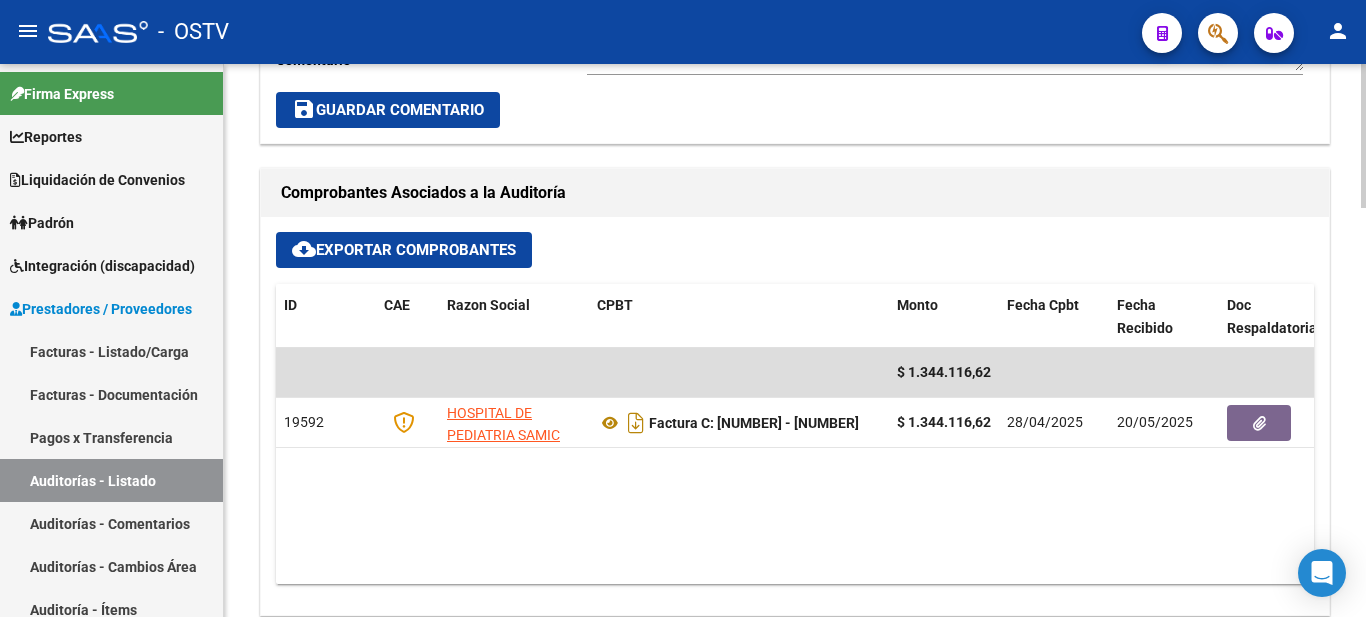 scroll, scrollTop: 820, scrollLeft: 0, axis: vertical 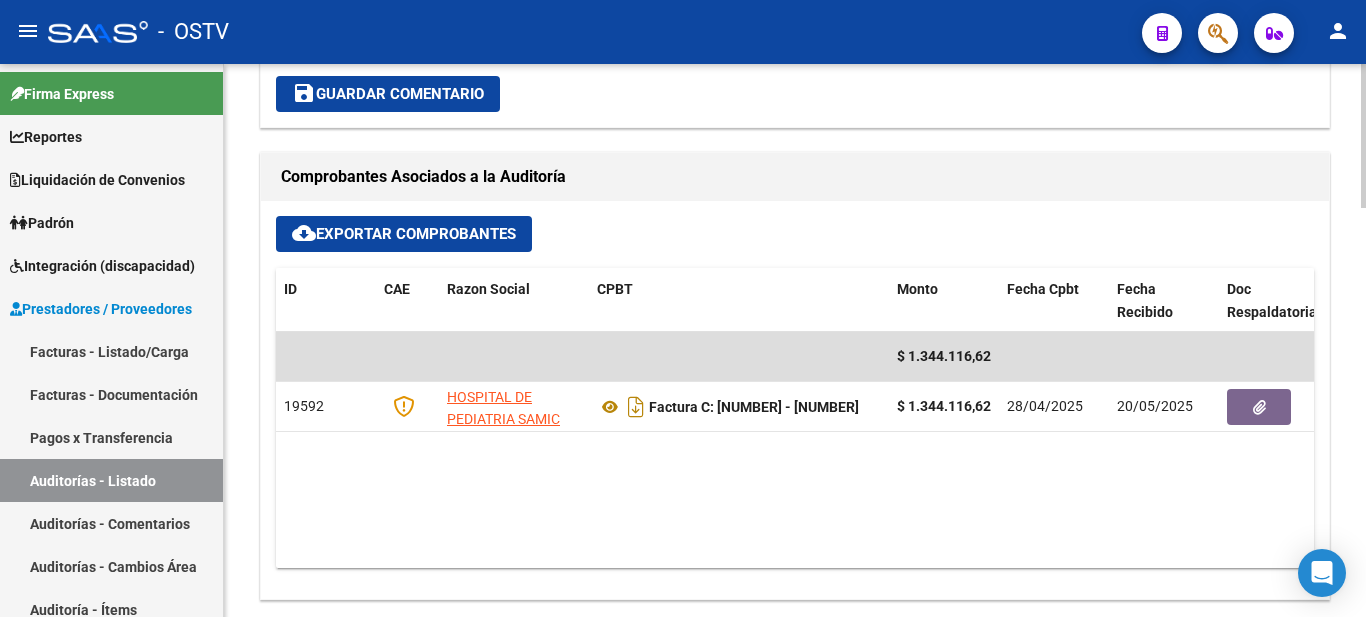 click 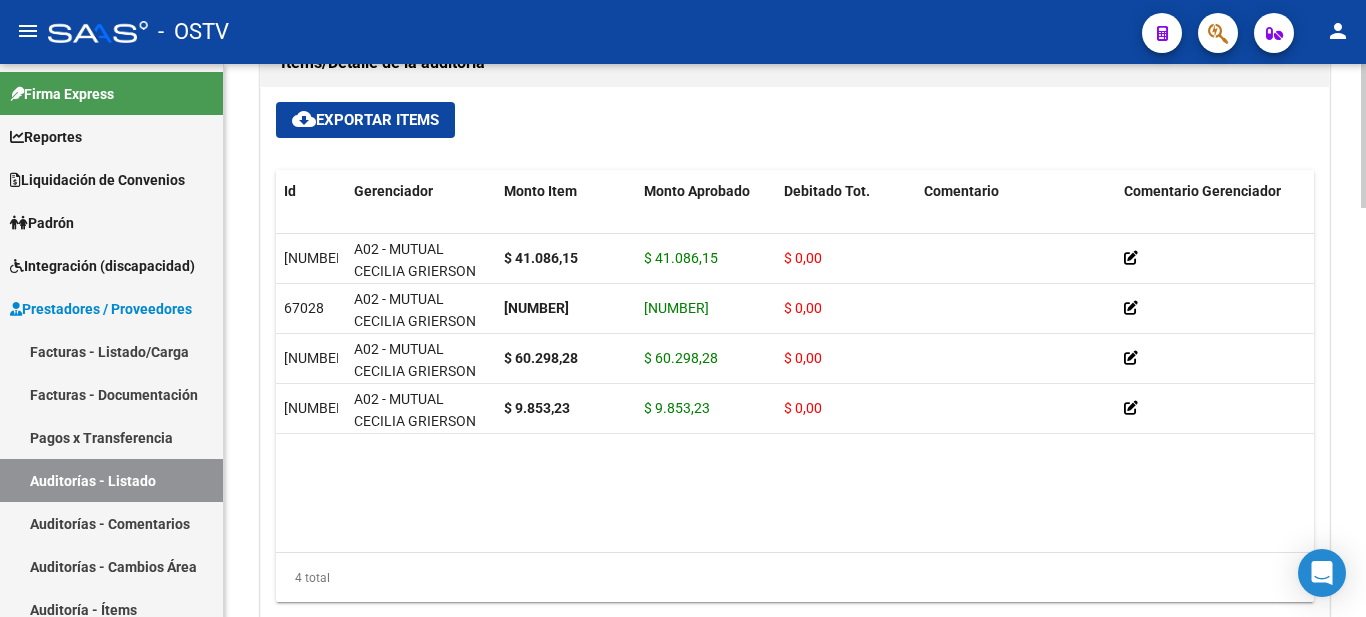 scroll, scrollTop: 1417, scrollLeft: 0, axis: vertical 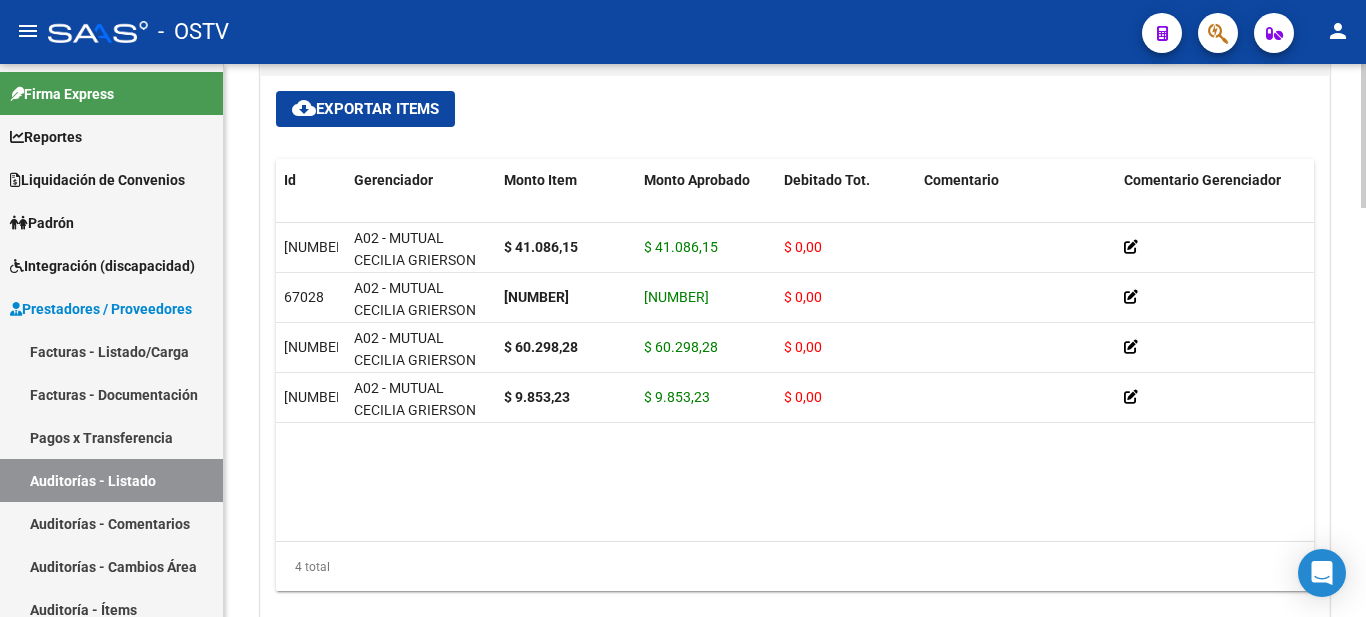 click 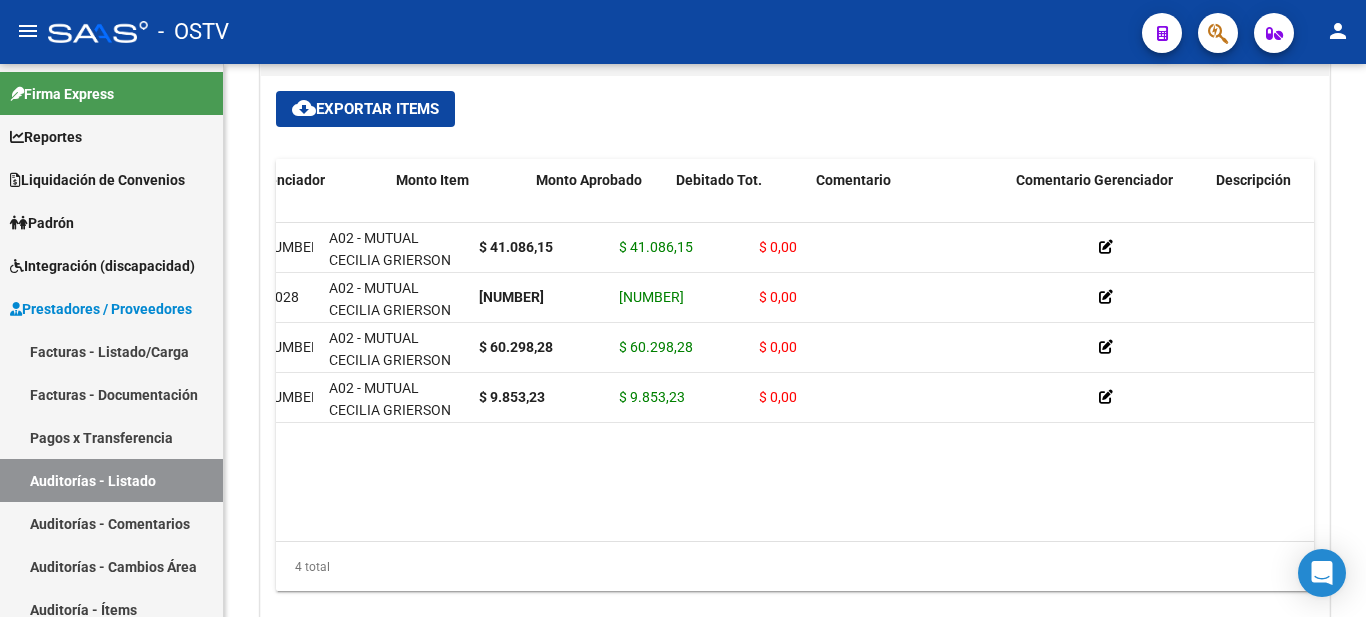 scroll, scrollTop: 0, scrollLeft: 0, axis: both 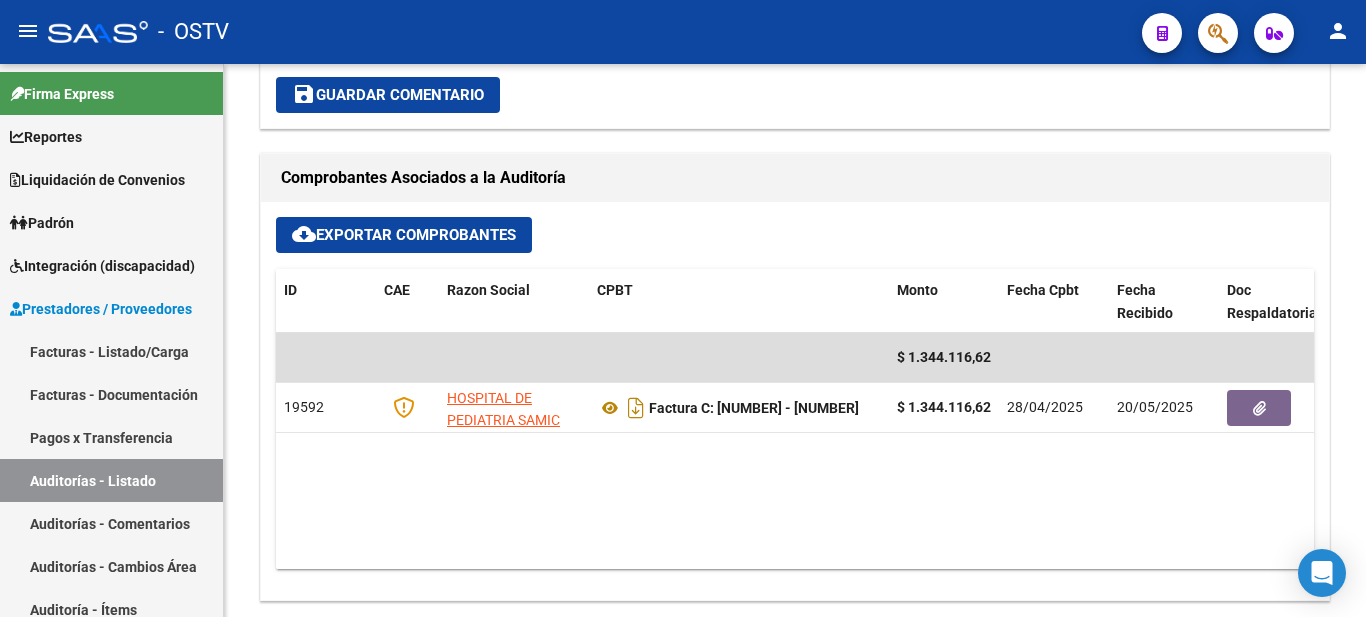 click on "arrow_back Editar [NUMBER]    cloud_download  Generar informe  ESTA AUDITORÍA ESTÁ ABIERTA A OBJECIONES POR PARTE DEL GERENCIADOR. La fecha límite para objetar el pago de esta factura es el  [DATE].   (creado el [DATE]) Escriba su comentario aquí. Si desea no reconocer algún débito, debe especificar el importe y el concepto. Enviar comentario help  Totales Auditoría Total Comprobantes:  $ [PRICE] Total Items Auditados:  $ [PRICE] Falta Identificar:   $ 0,00 Items Auditados Total Aprobado: $[PRICE] Total Debitado: $[PRICE] Totales Aprobado - Imputado x Gerenciador Gerenciador Total A02 - MUTUAL CECILIA GRIERSON (SMP Salud)  $ [PRICE] Información del área  Area * Hospitales de Autogestión Seleccionar area Comentario    CERRADA CON DEBITO Ingresar comentario  save  Comentario  Comprobantes Asociados a la Auditoría cloud_download  Exportar Comprobantes  ID CAE Razon Social CPBT Monto Fecha Cpbt Fecha Recibido Doc Respaldatoria Doc Trazabilidad Expte. Interno Id" 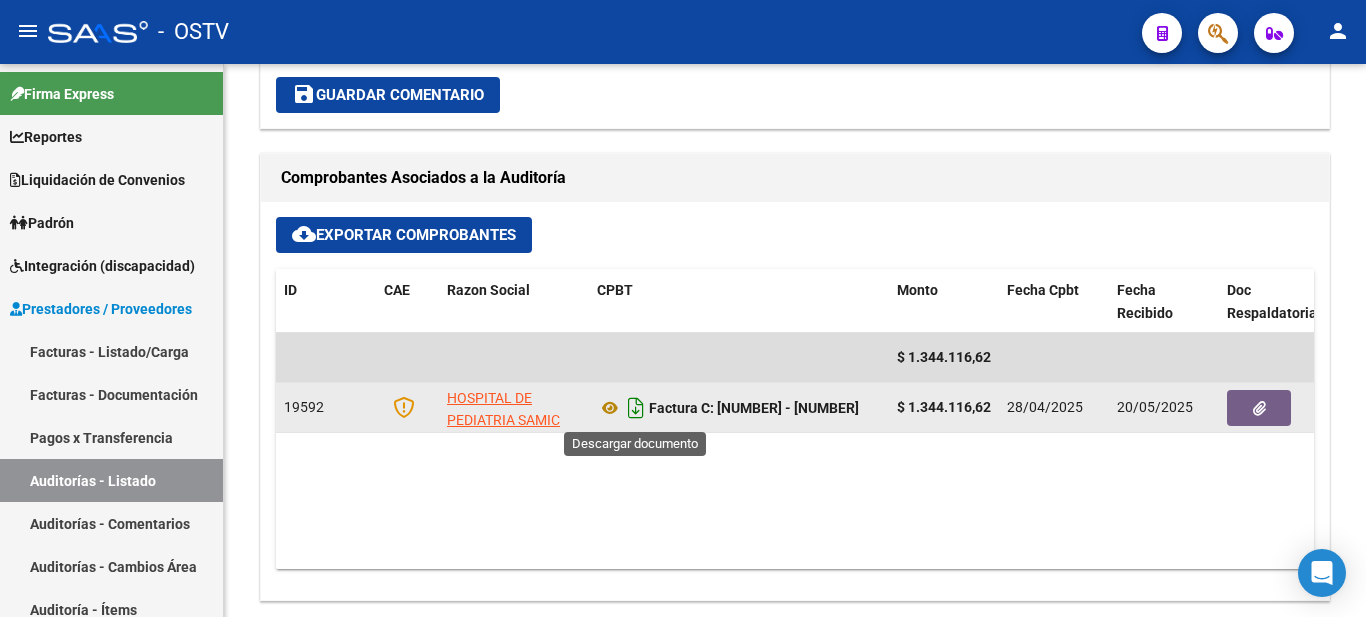 click 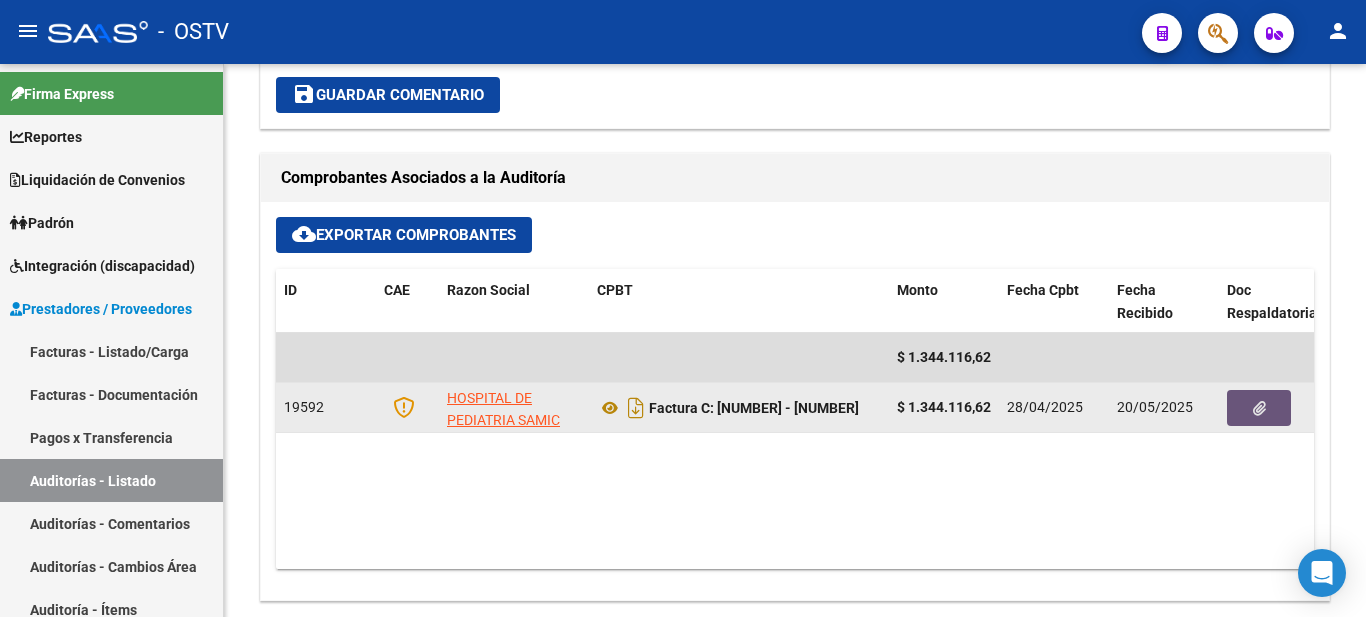 click 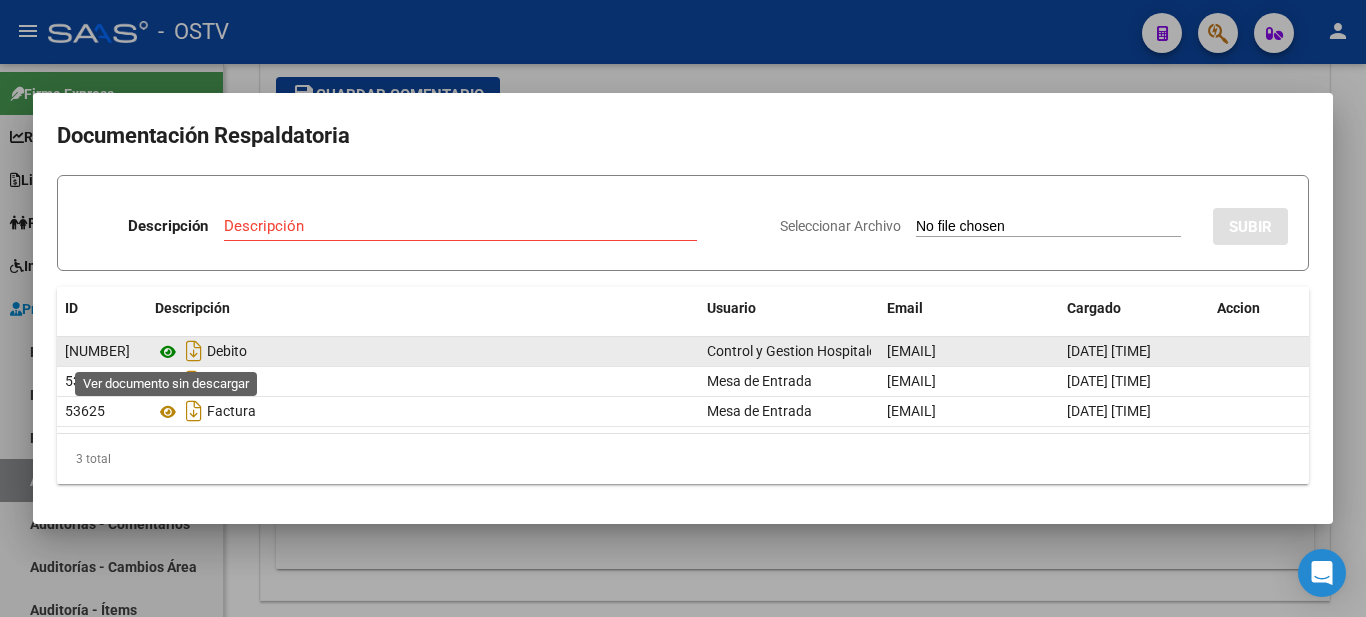 click 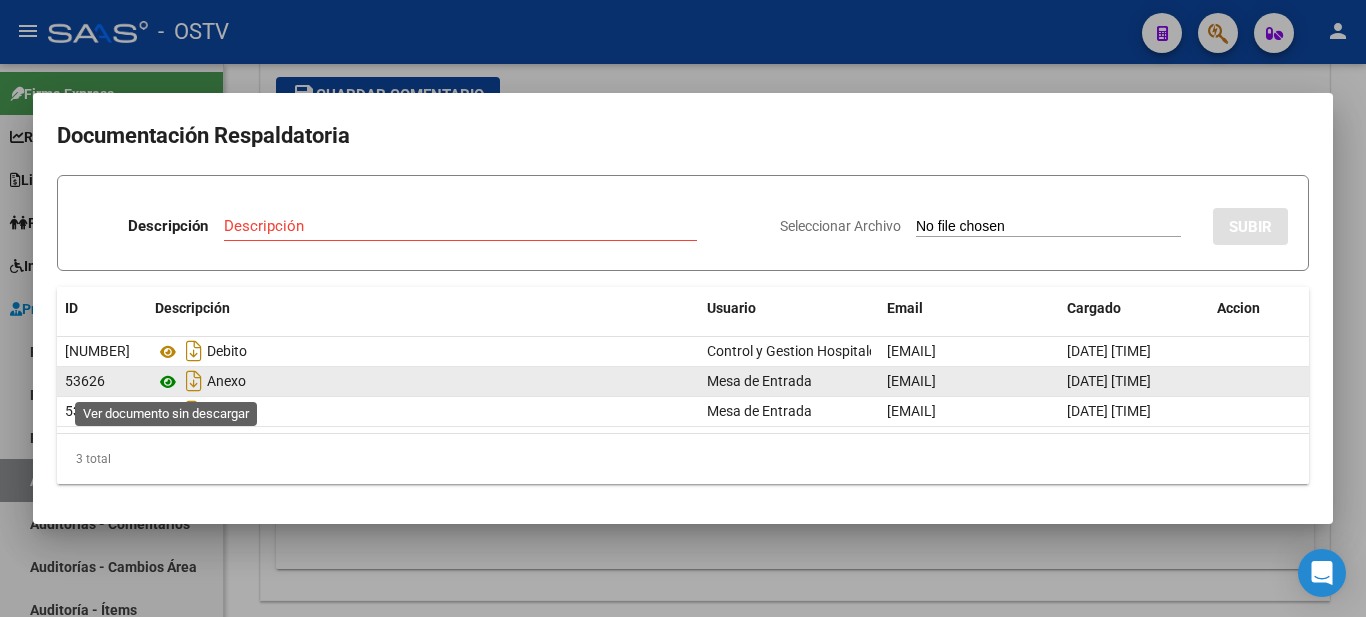 click 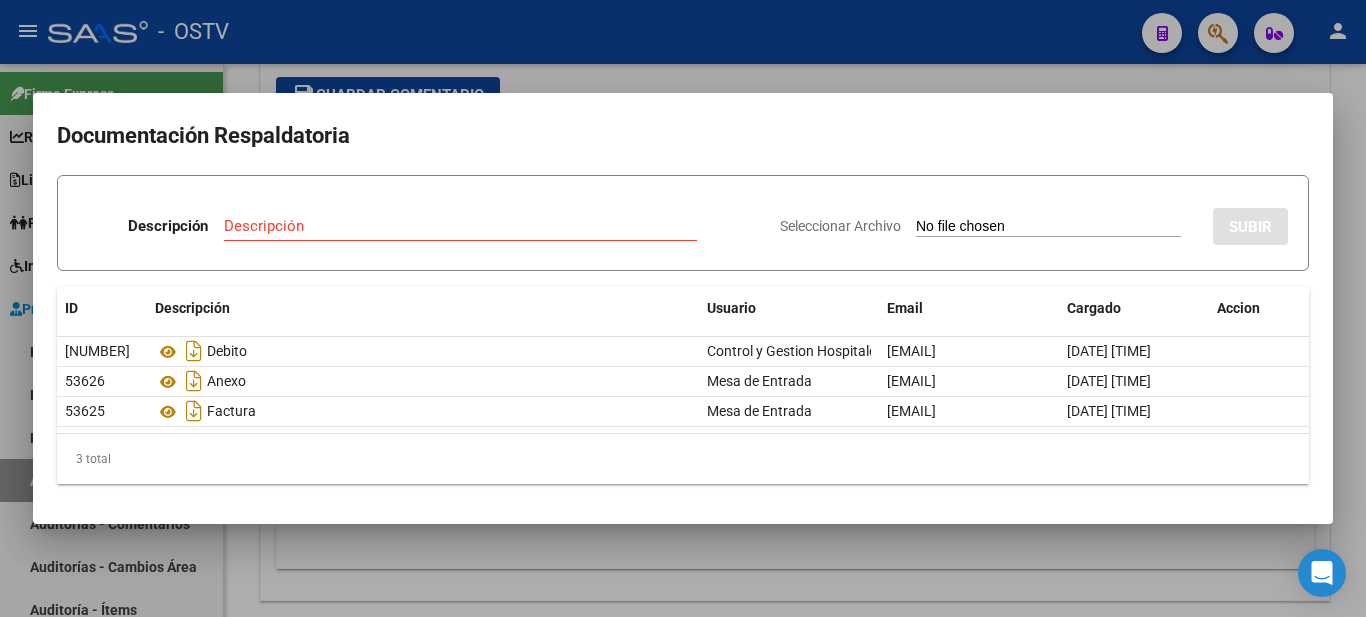 click at bounding box center [683, 308] 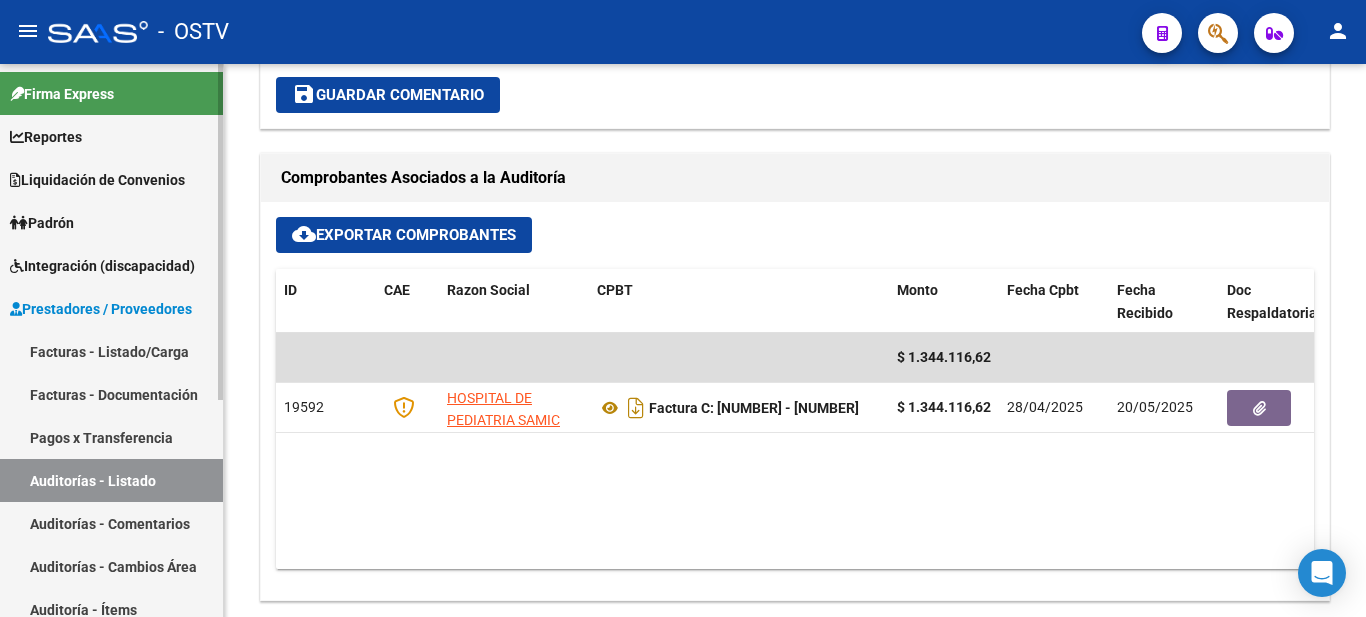 click on "Padrón" at bounding box center [111, 222] 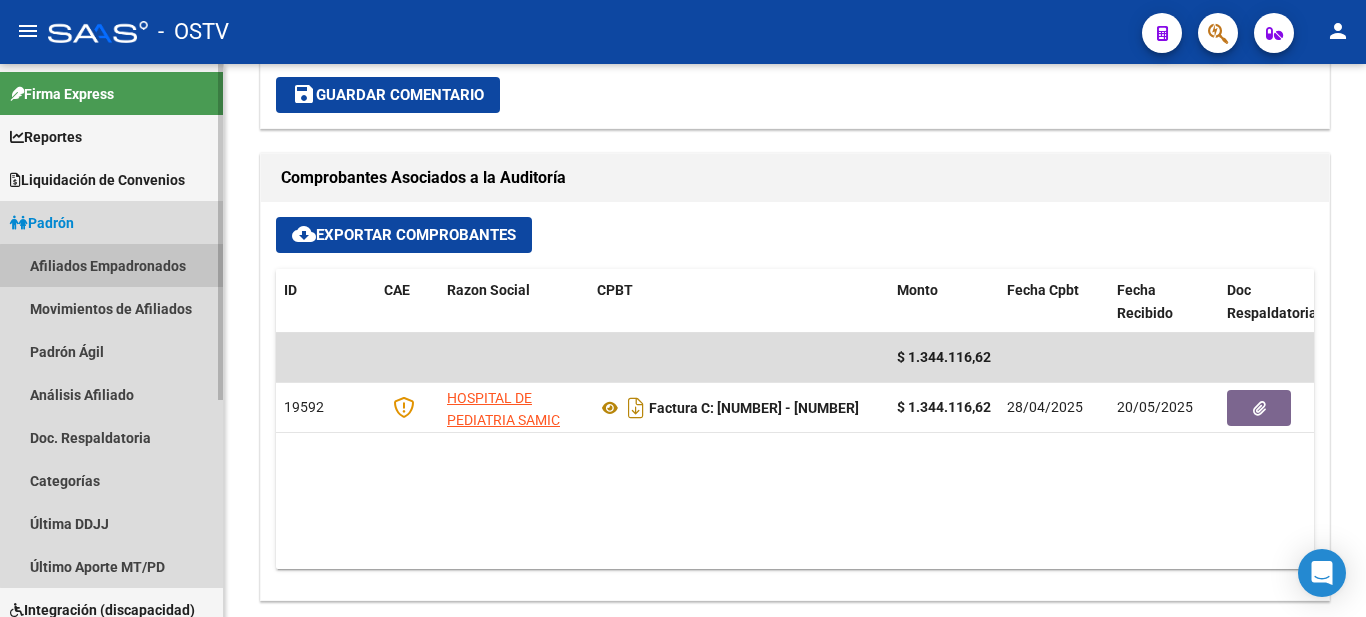 click on "Afiliados Empadronados" at bounding box center [111, 265] 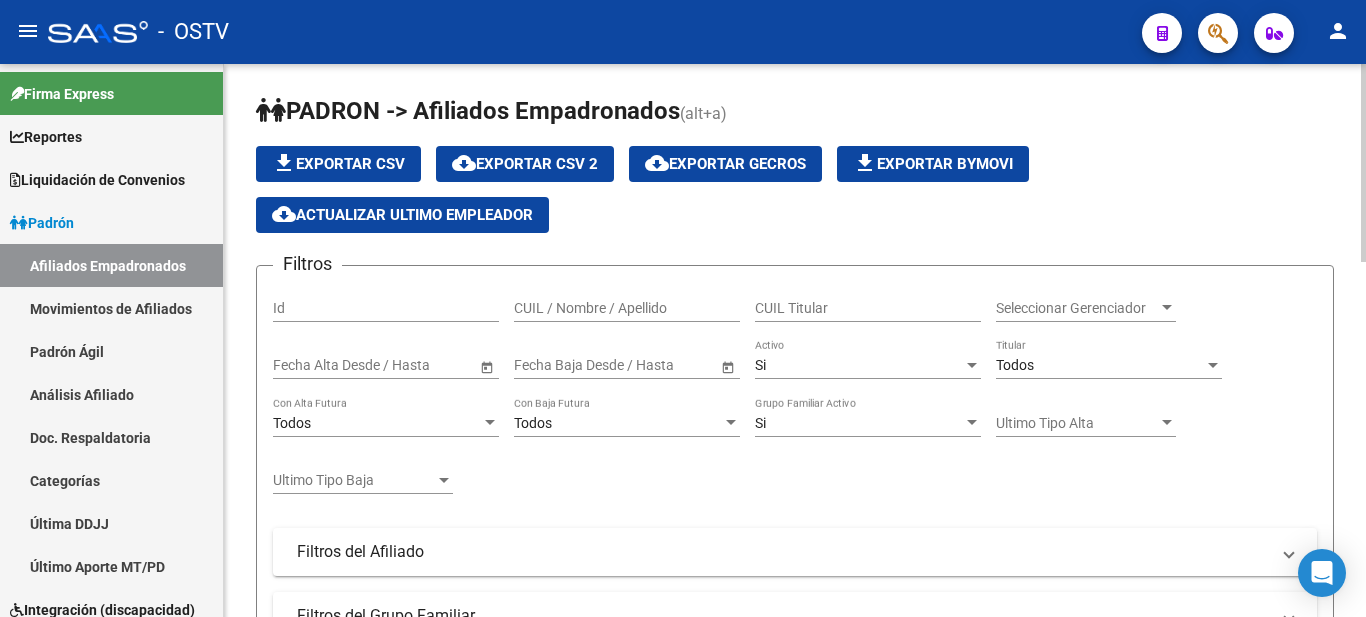 scroll, scrollTop: 0, scrollLeft: 0, axis: both 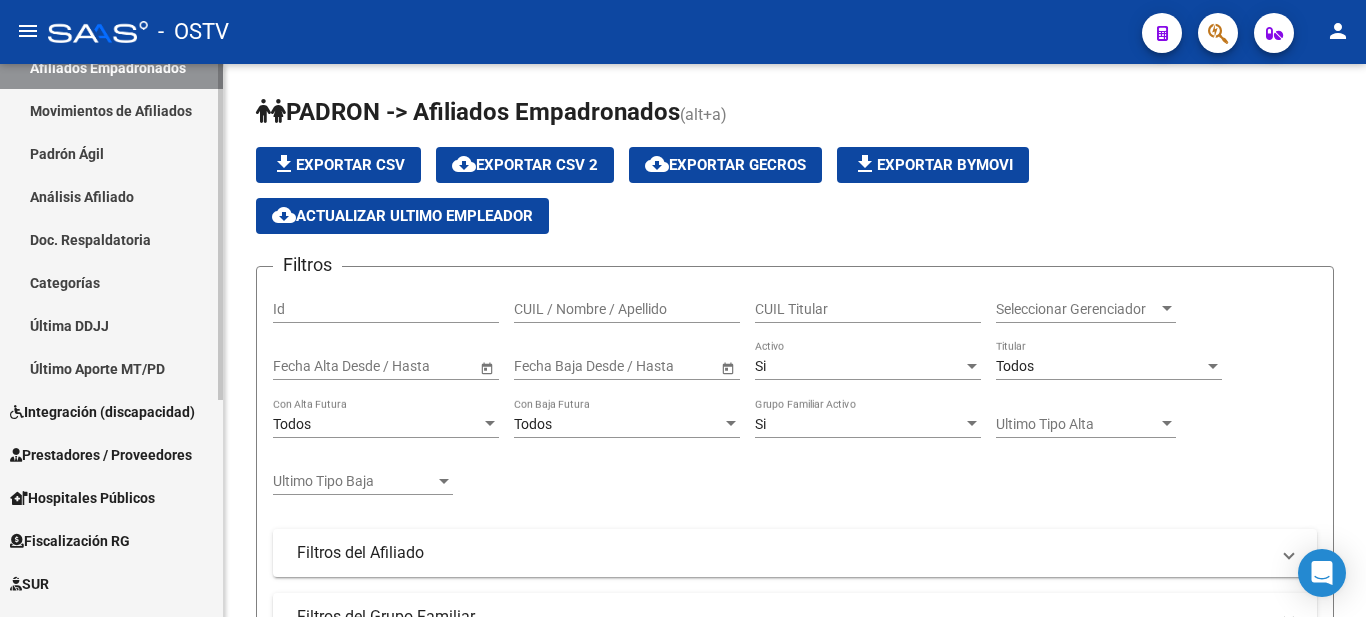 click on "Firma Express     Reportes Ingresos Devengados Detalles por CUIL RG Detalles - MT/PD MT morosos Padrón Traspasos x O.S. Traspasos x Provincia Nuevos Aportantes    Liquidación de Convenios Liquidación Publicada ARCA - Aportes RG / MT / PD ARCA - Suma ARCA - Sumarte ARCA - Sano SSS - Integración SSS - Sur ANSES - Desempleo Fiscalización Gastos - Items Gastos - Facturas Otros Débitos y Créditos TOTAL x CUIL    Padrón Afiliados Empadronados Movimientos de Afiliados Padrón Ágil Análisis Afiliado Doc. Respaldatoria Categorías Última DDJJ Último Aporte MT/PD    Integración (discapacidad) Certificado Discapacidad Legajos    Prestadores / Proveedores Facturas - Listado/Carga Facturas - Documentación Pagos x Transferencia Auditorías - Listado Auditorías - Comentarios Auditorías - Cambios Área Auditoría - Ítems Prestadores - Listado    Hospitales Públicos SSS - Censo Hospitalario SSS - Preliquidación SSS - Comprobantes SSS - CPBTs Atenciones Notificaciones Internación Deuda X Empresa" at bounding box center [114, 321] 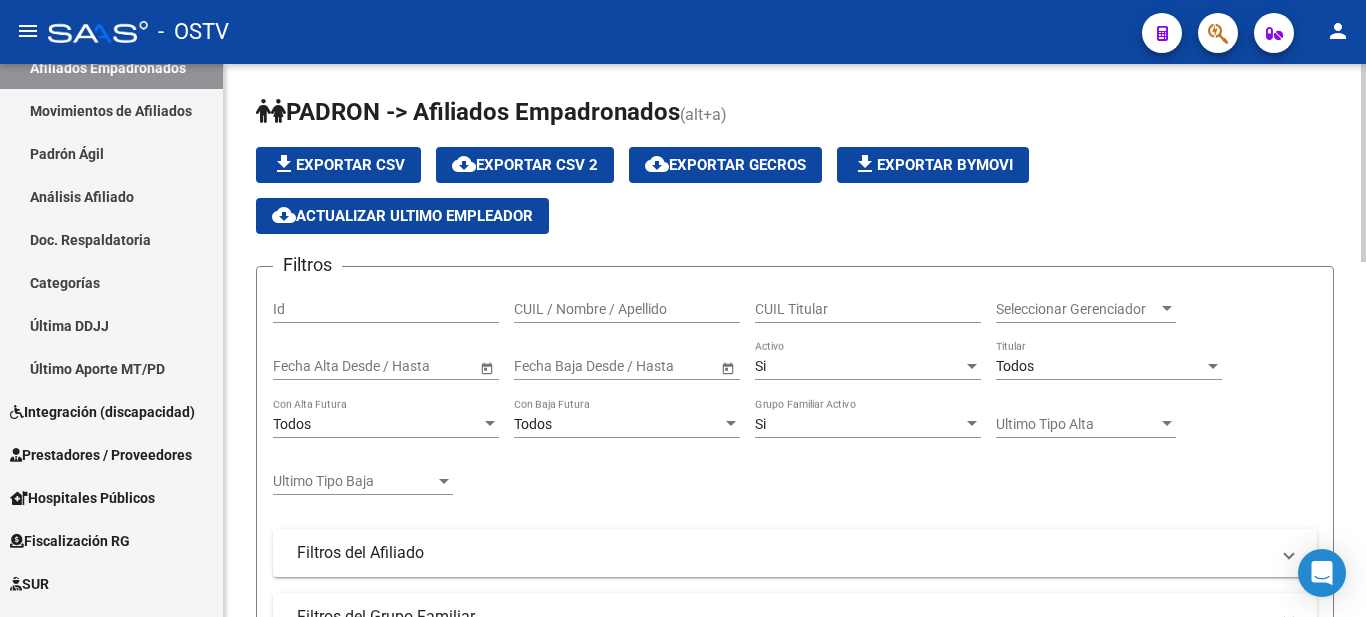 scroll, scrollTop: 197, scrollLeft: 0, axis: vertical 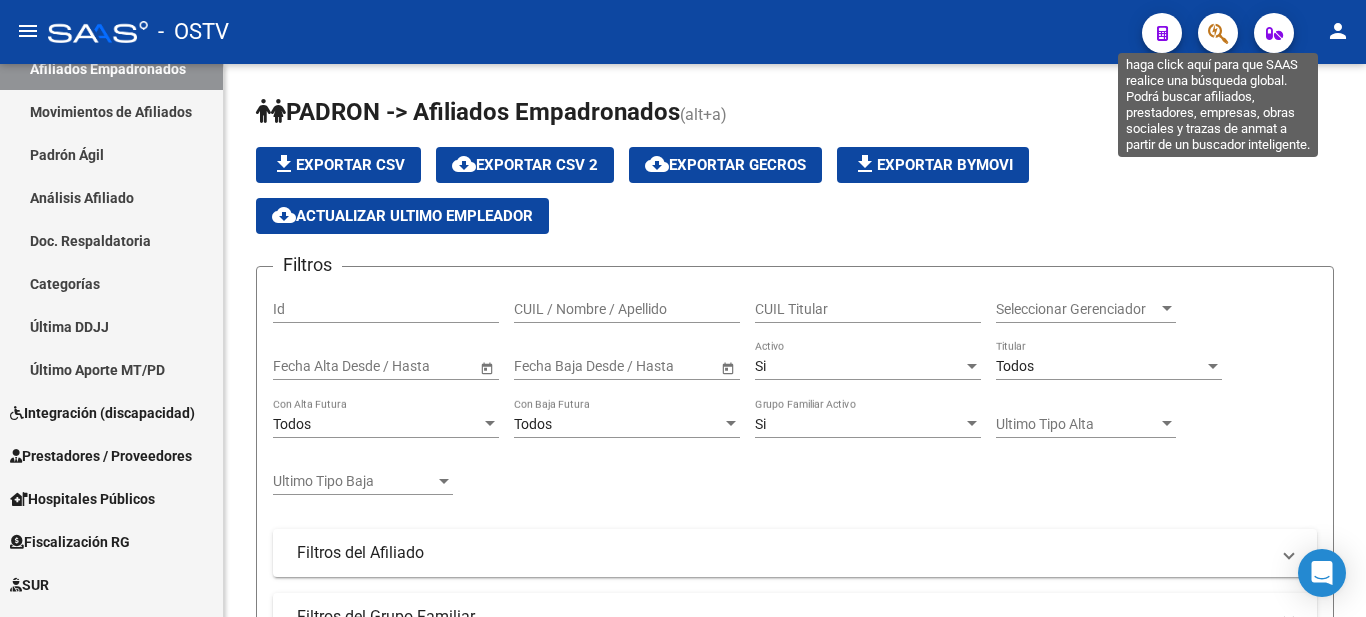 click 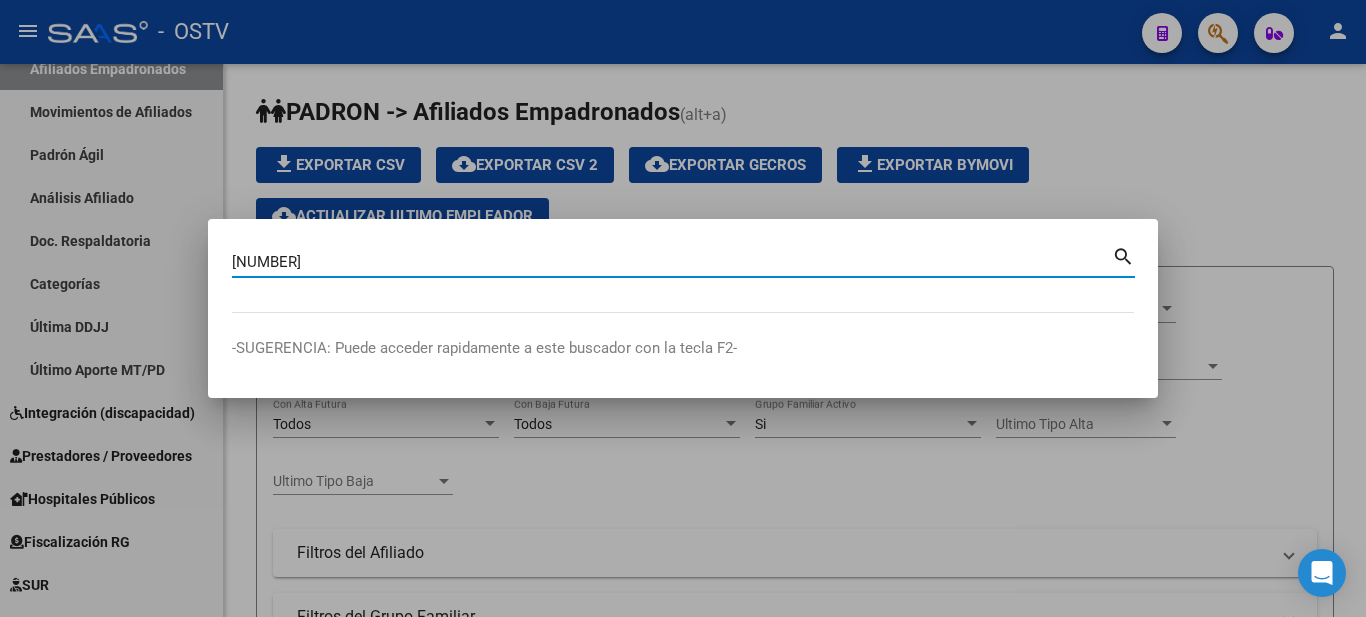 type on "[NUMBER]" 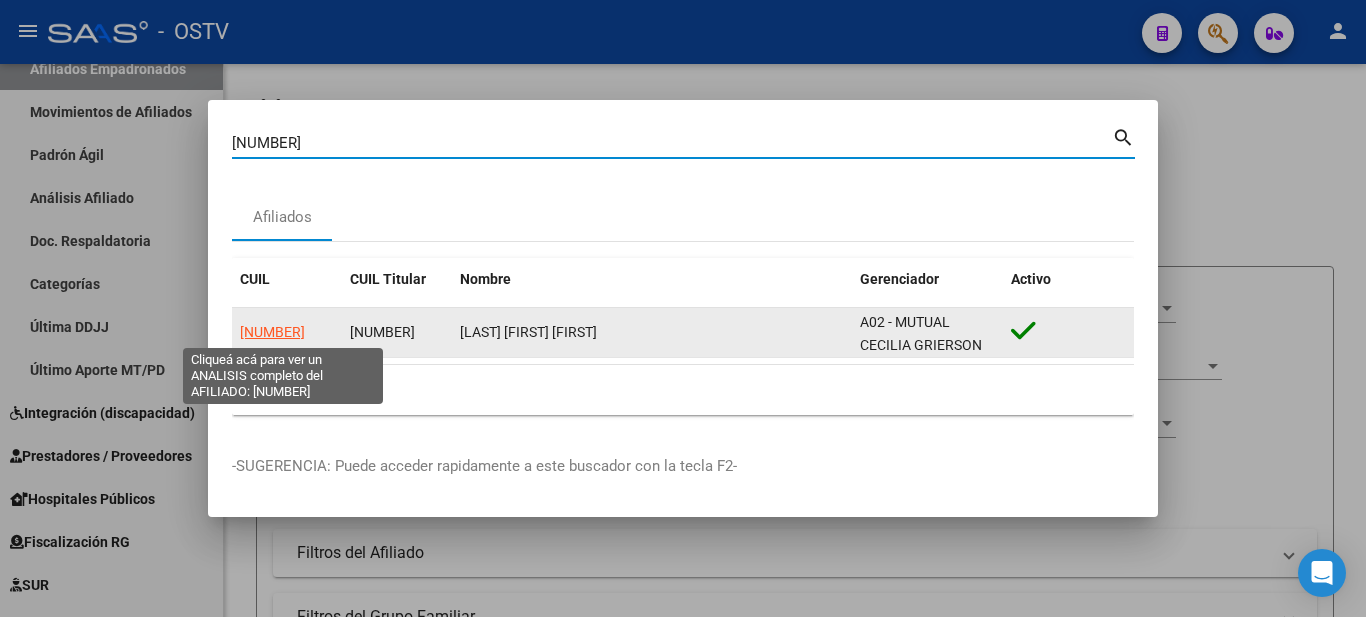 click on "[NUMBER]" 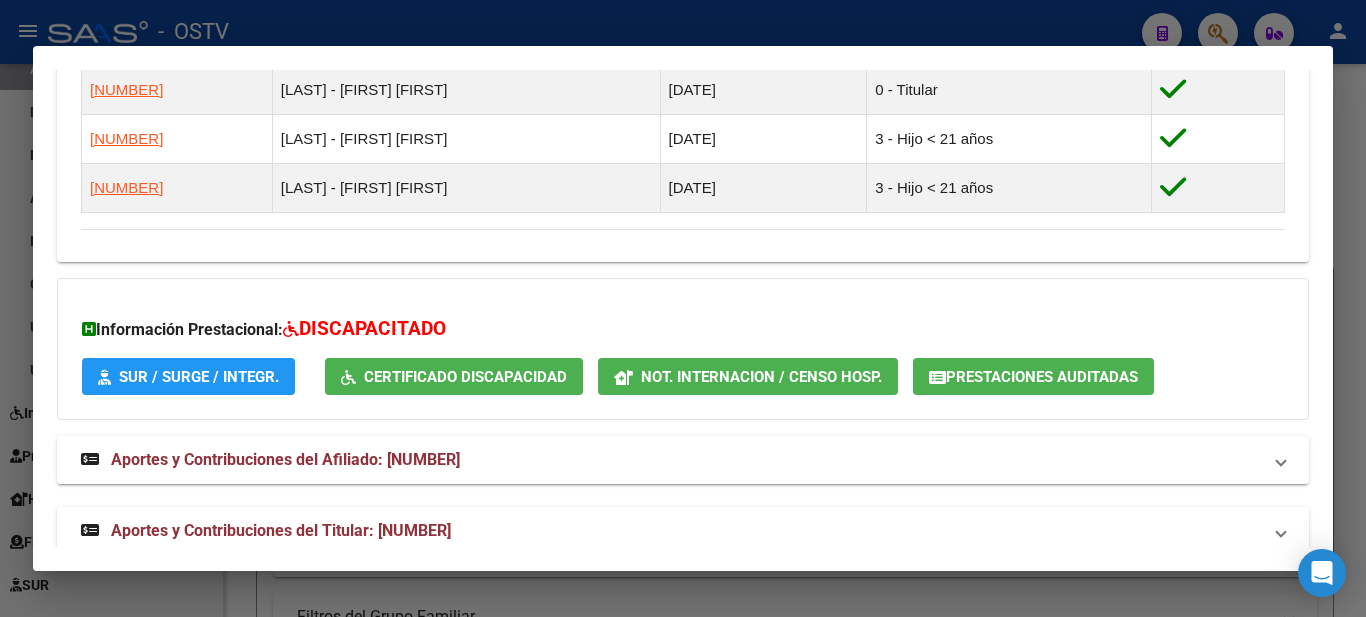 scroll, scrollTop: 1186, scrollLeft: 0, axis: vertical 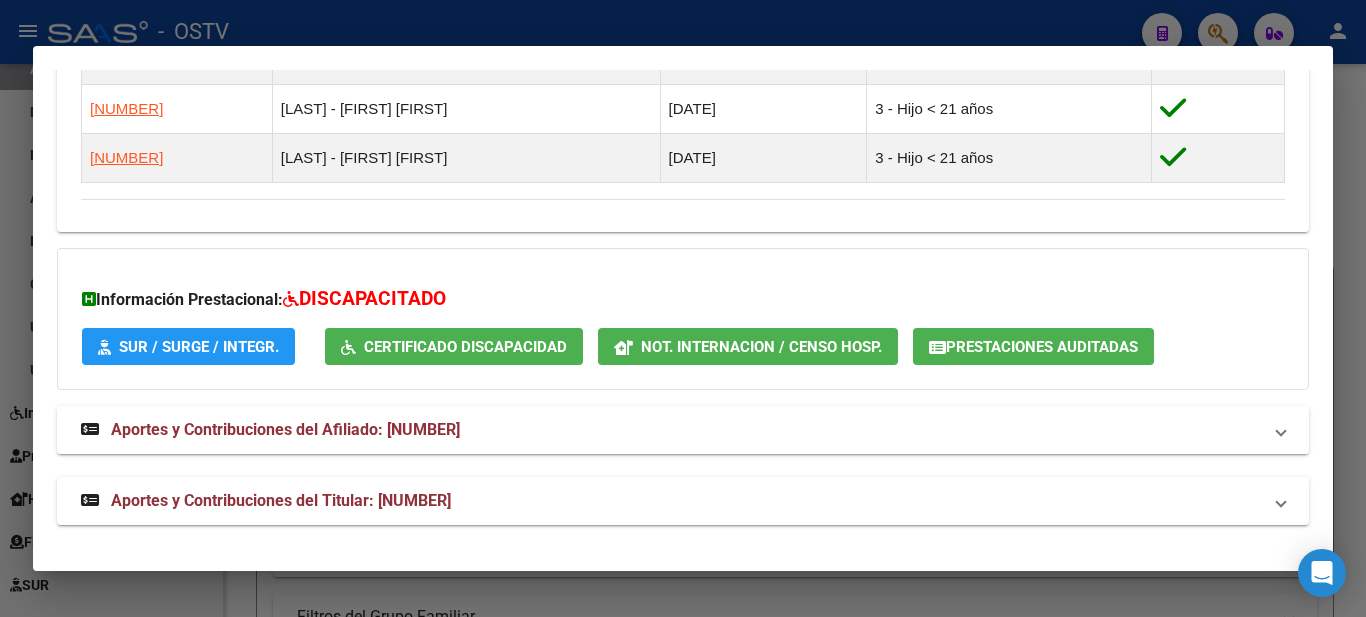 click on "Aportes y Contribuciones del Afiliado: [NUMBER]" at bounding box center (285, 429) 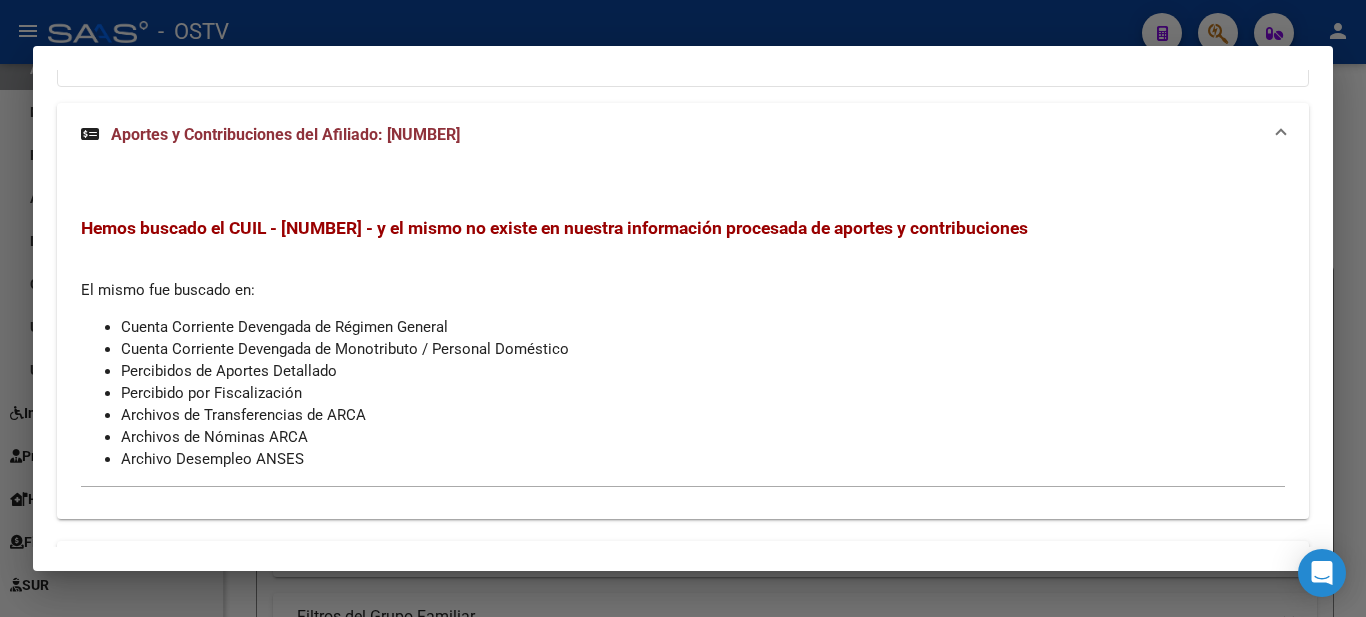 scroll, scrollTop: 1554, scrollLeft: 0, axis: vertical 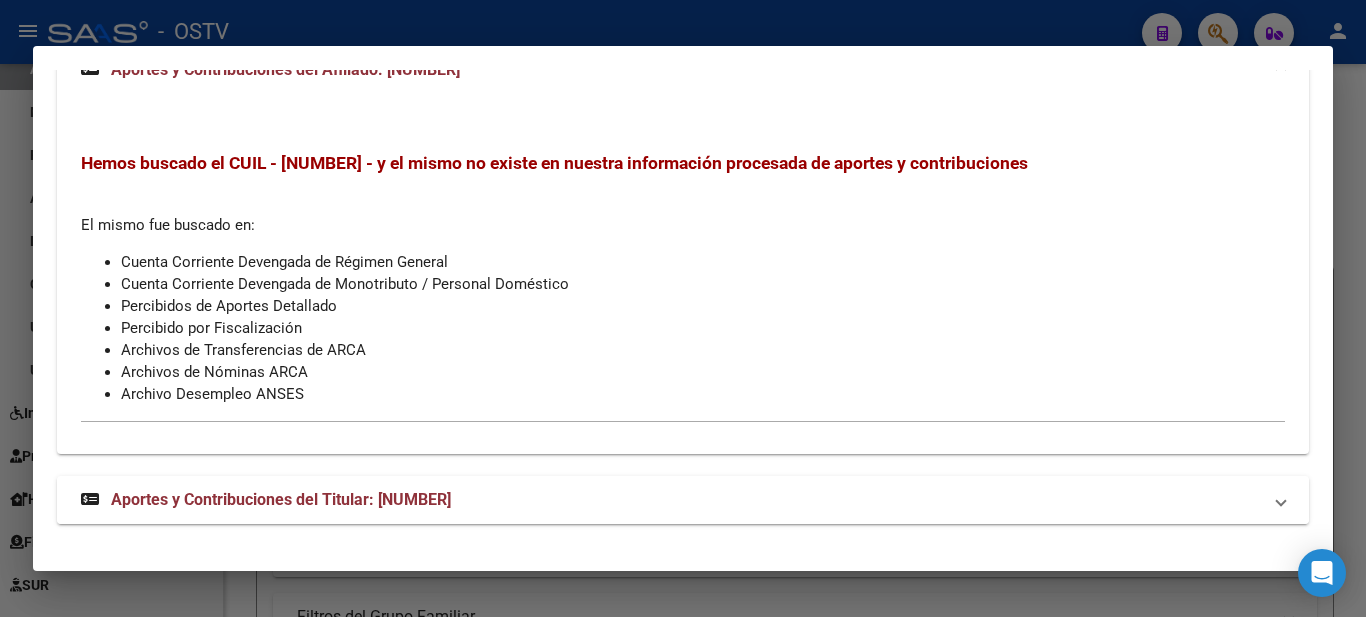 click on "Aportes y Contribuciones del Titular: [NUMBER]" at bounding box center [281, 499] 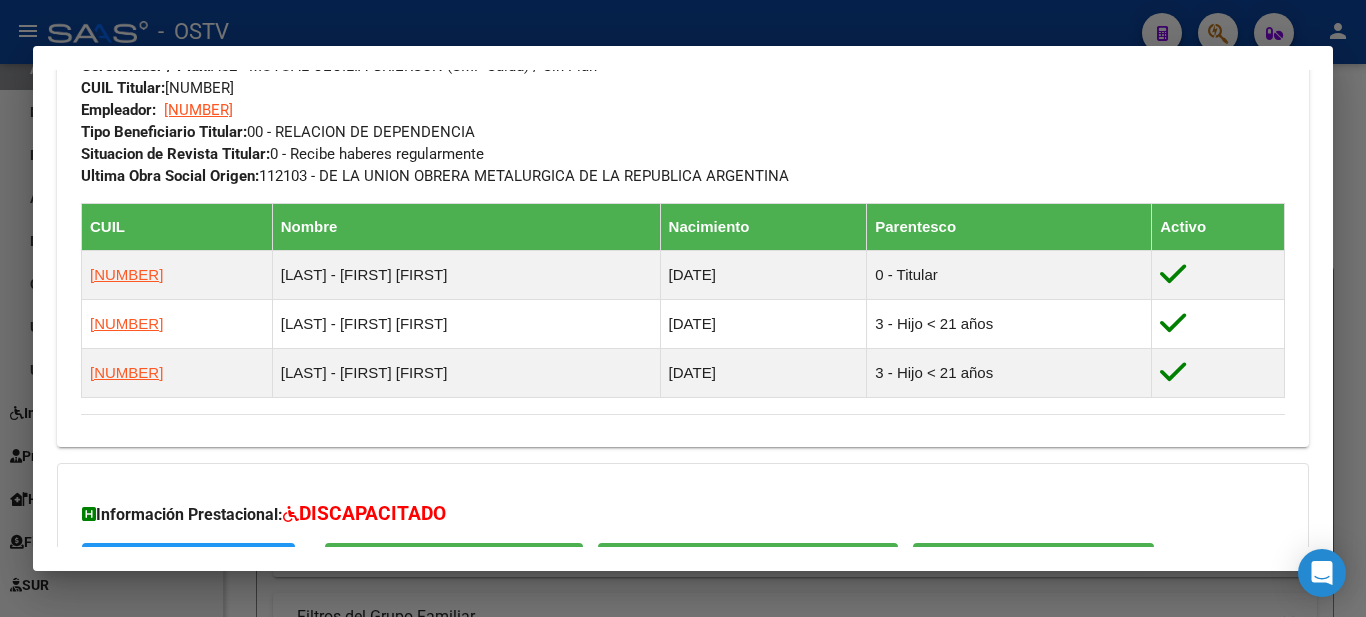 scroll, scrollTop: 320, scrollLeft: 0, axis: vertical 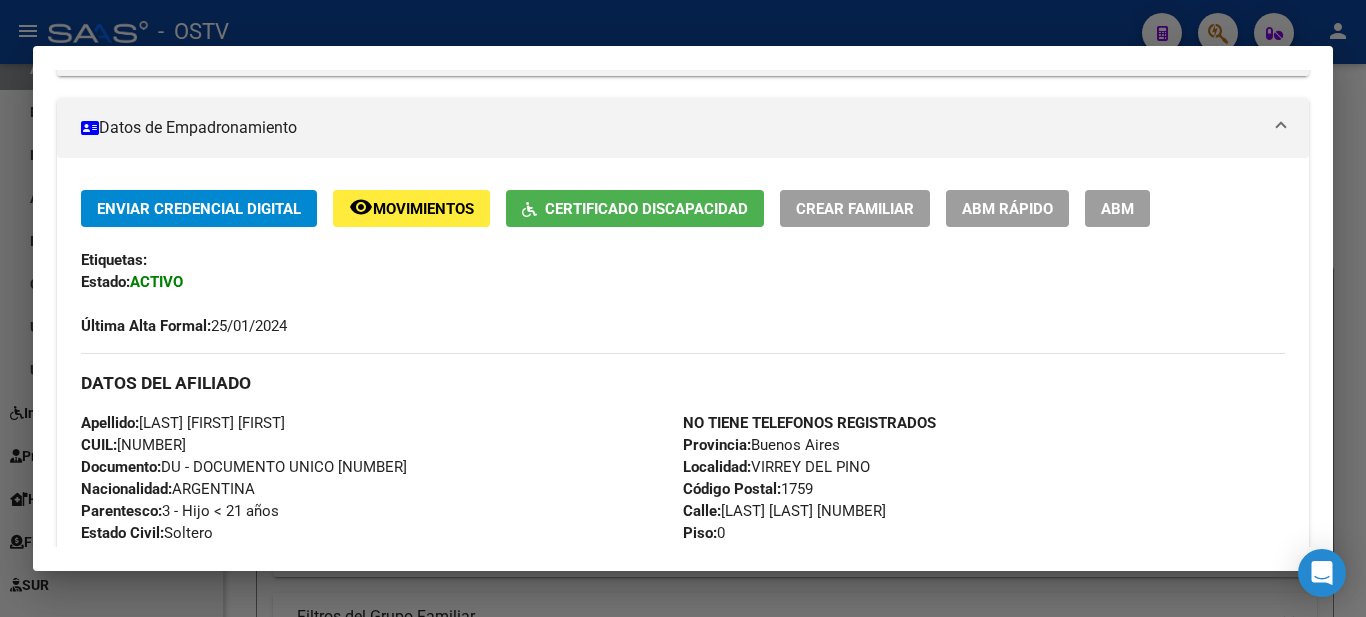 click at bounding box center [683, 308] 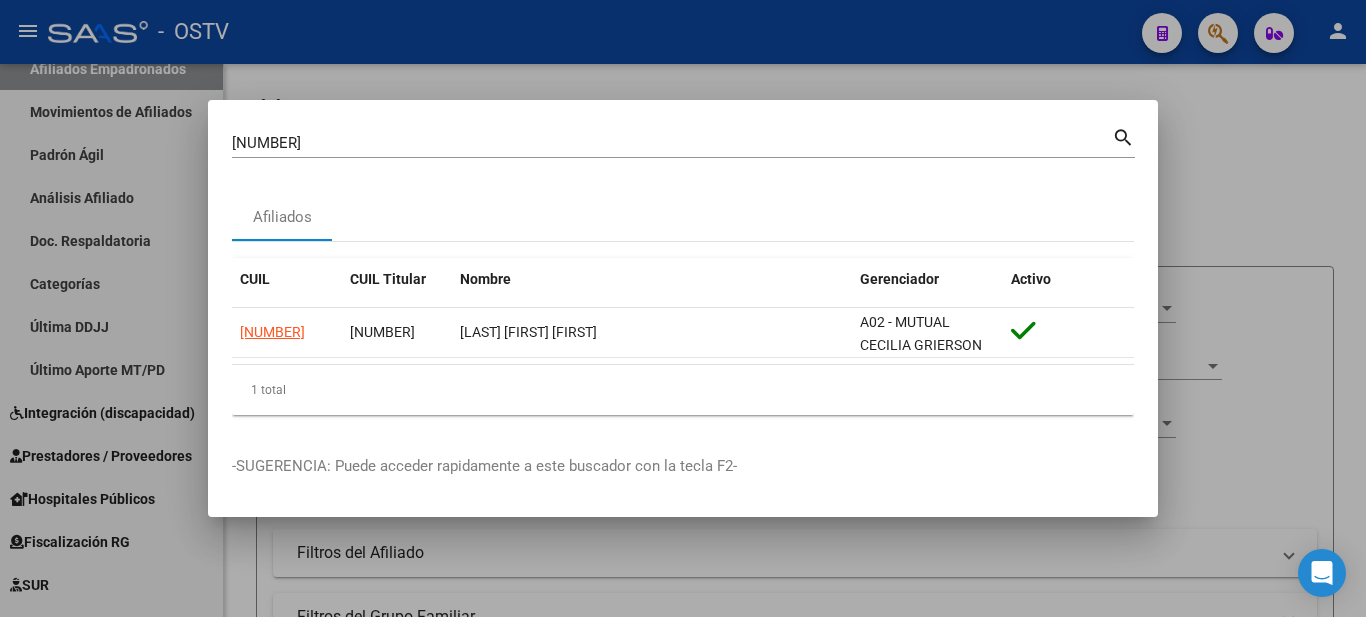 click at bounding box center (683, 308) 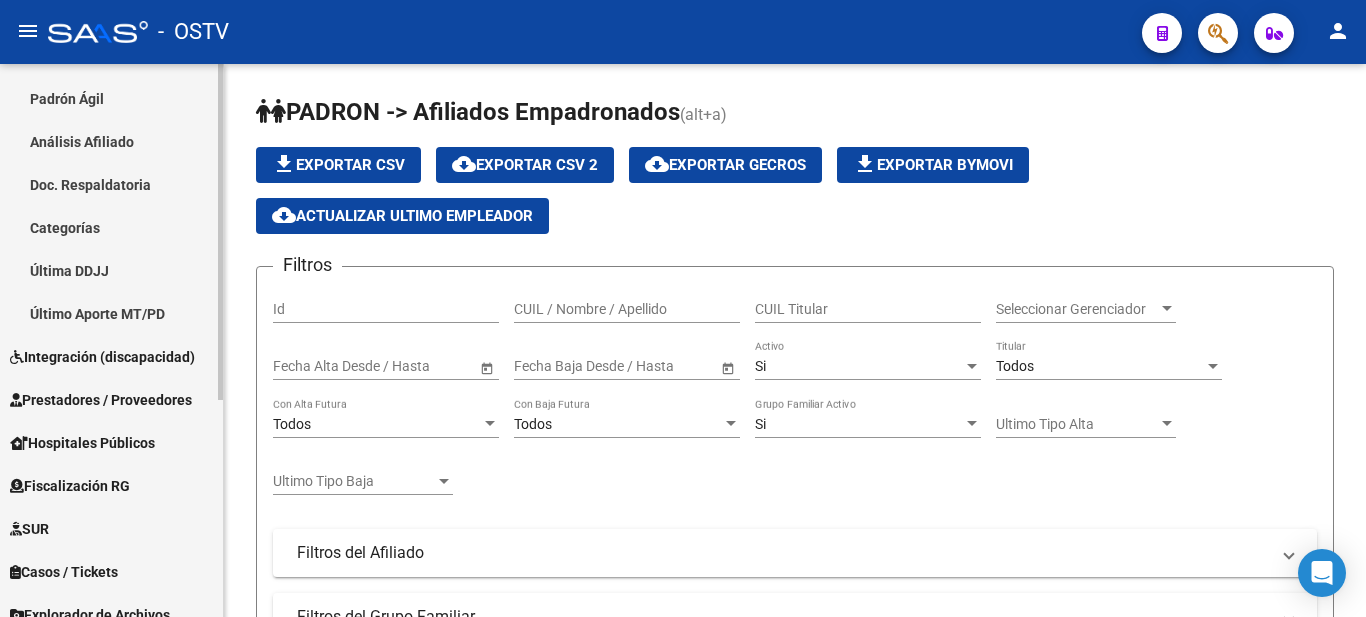 scroll, scrollTop: 263, scrollLeft: 0, axis: vertical 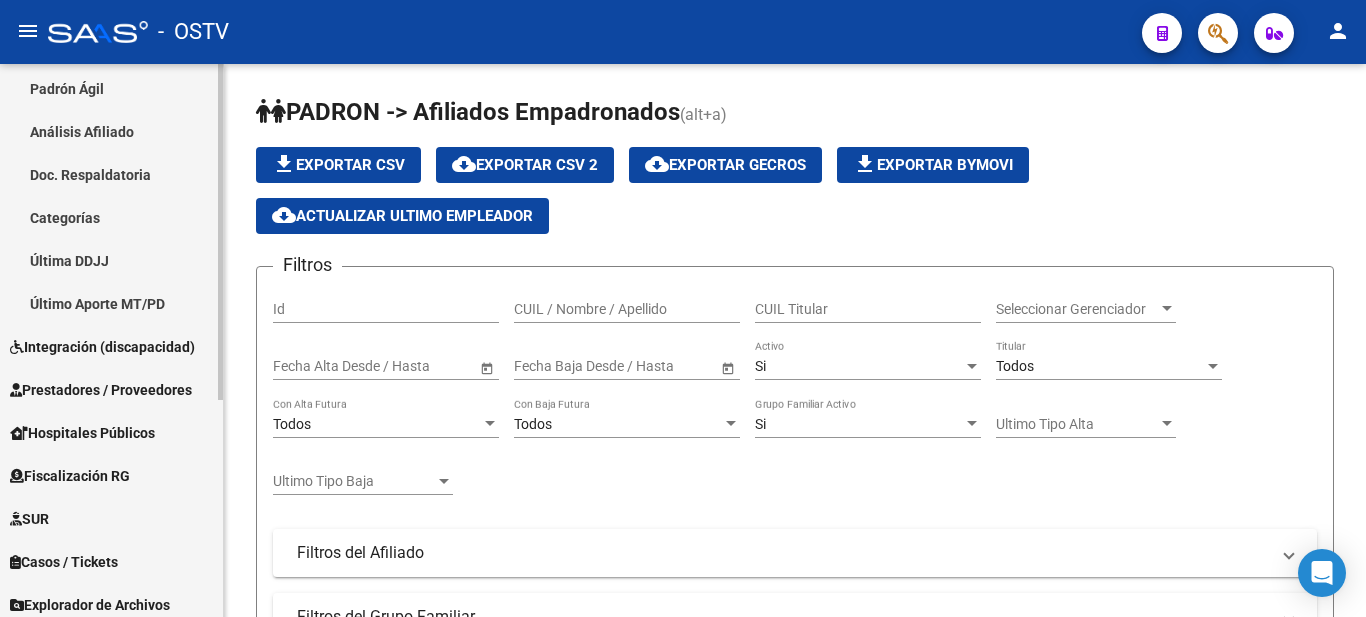 click on "Firma Express   Reportes Ingresos Devengados Detalles por CUIL RG Detalles - MT/PD MT morosos Padrón Traspasos x O.S. Traspasos x Provincia Nuevos Aportantes   Liquidación de Convenios Liquidación Publicada ARCA - Aportes RG / MT / PD ARCA - Suma ARCA - Sumarte ARCA - Sano SSS - Integración SSS - Sur ANSES - Desempleo Fiscalización Gastos - Items Gastos - Facturas Otros Débitos y Créditos TOTAL x CUIL   Padrón Afiliados Empadronados Movimientos de Afiliados Padrón Ágil Análisis Afiliado Doc. Respaldatoria Categorías Última DDJJ Último Aporte MT/PD   Integración (discapacidad) Certificado Discapacidad Legajos   Prestadores / Proveedores Facturas - Listado/Carga Facturas - Documentación Pagos x Transferencia Auditorías - Listado Auditorías - Comentarios Auditorías - Cambios Área Auditoría - Ítems Prestadores - Listado   Hospitales Públicos SSS - Censo Hospitalario SSS - Preliquidación SSS - Comprobantes SSS - CPBTs Atenciones Notificaciones Internación Deuda X Empresa 0" 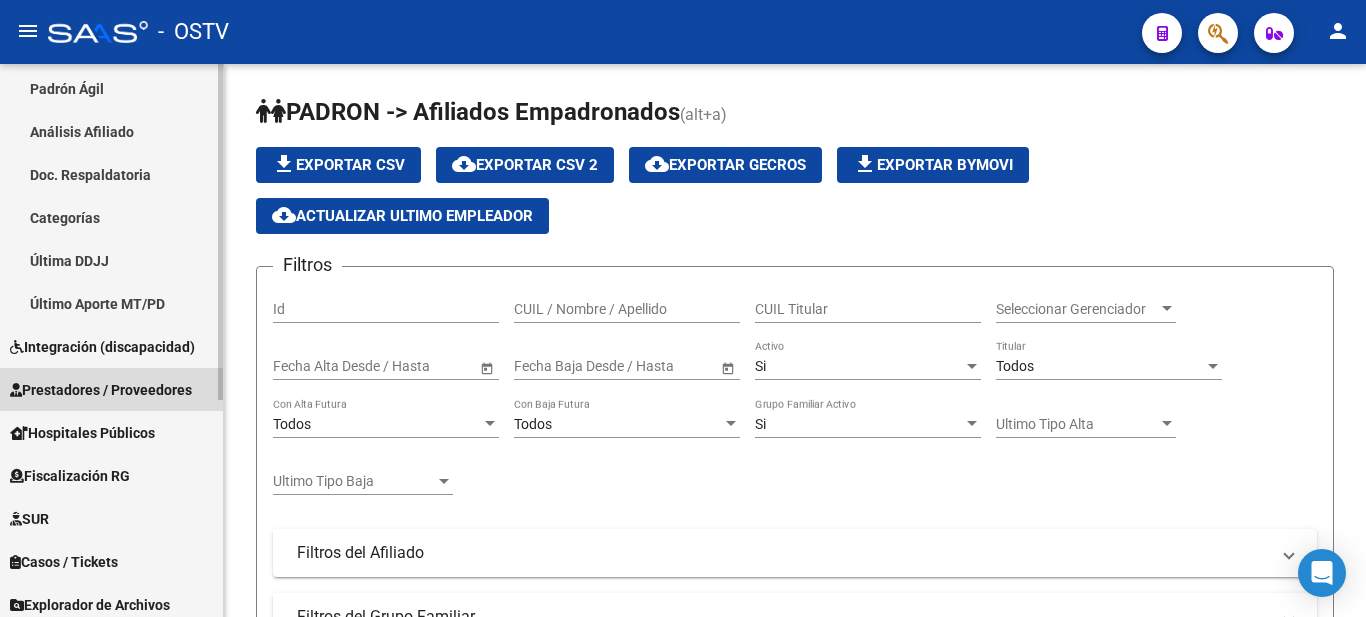 click on "Prestadores / Proveedores" at bounding box center (101, 390) 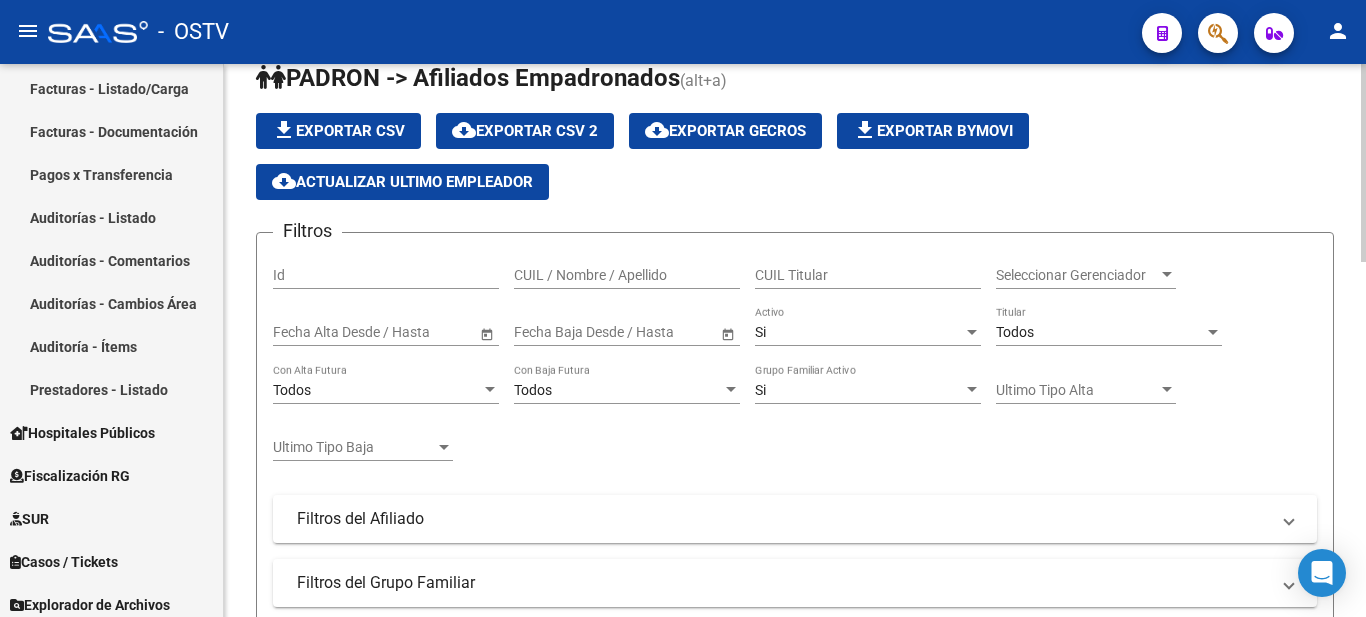 scroll, scrollTop: 0, scrollLeft: 0, axis: both 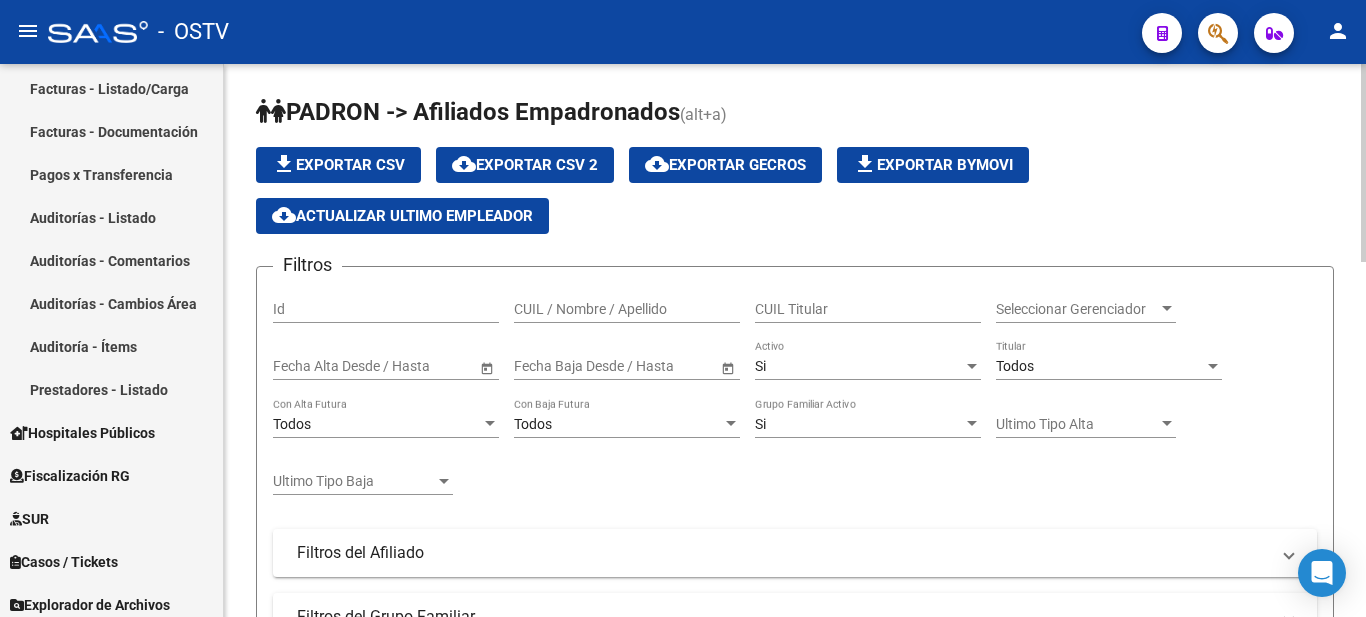 click 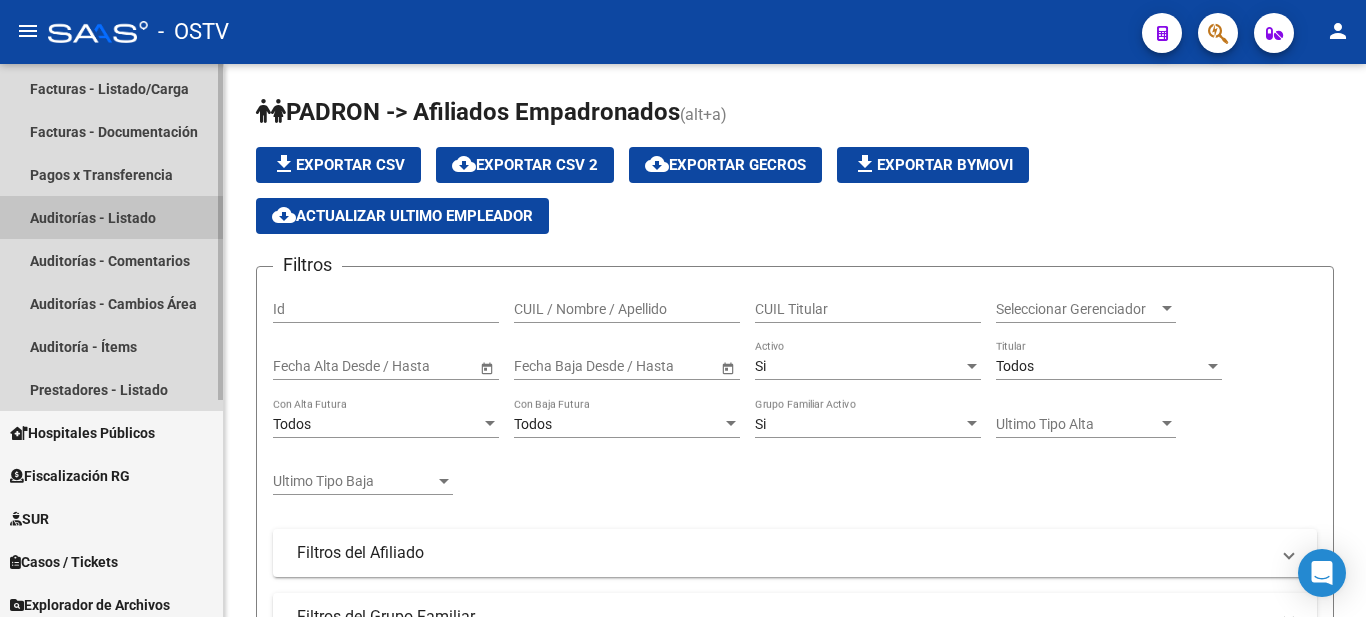 click on "Auditorías - Listado" at bounding box center [111, 217] 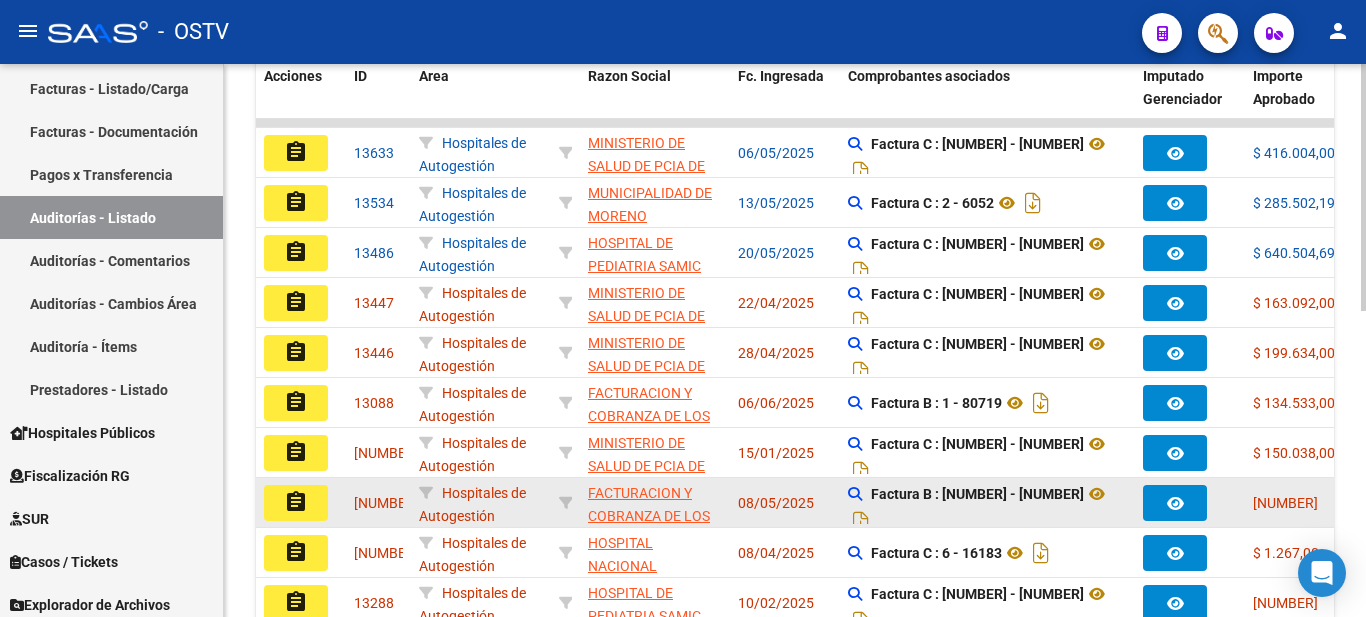 scroll, scrollTop: 385, scrollLeft: 0, axis: vertical 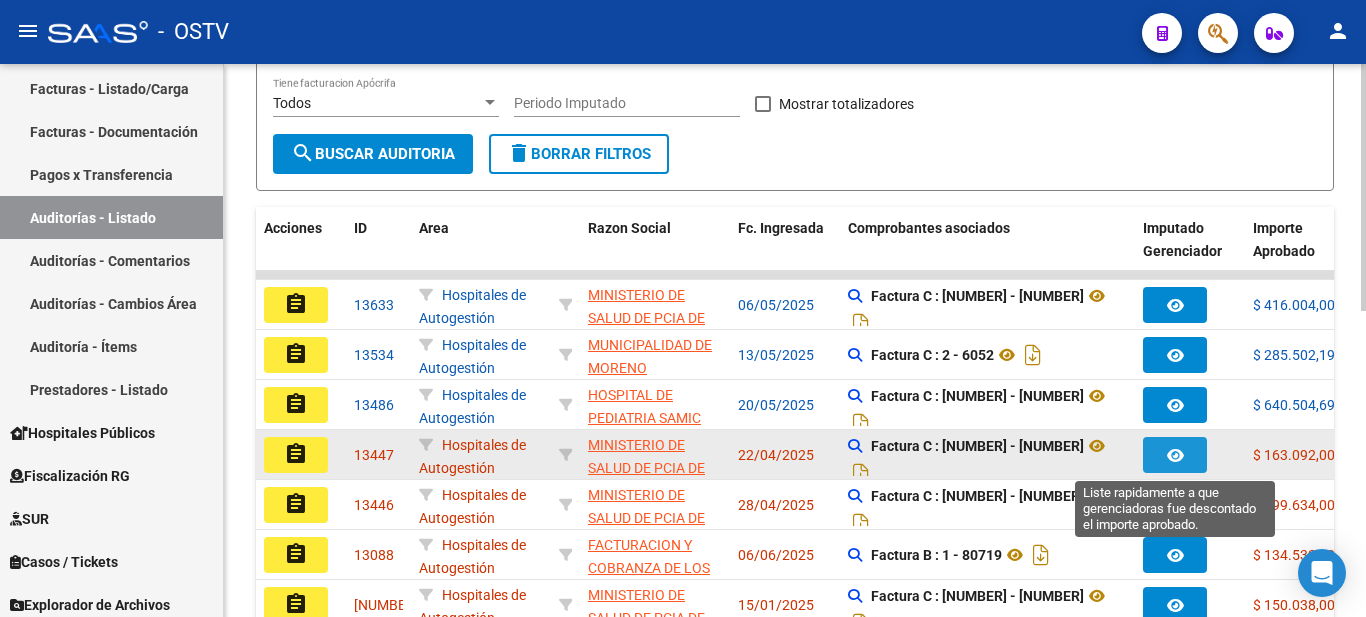 click 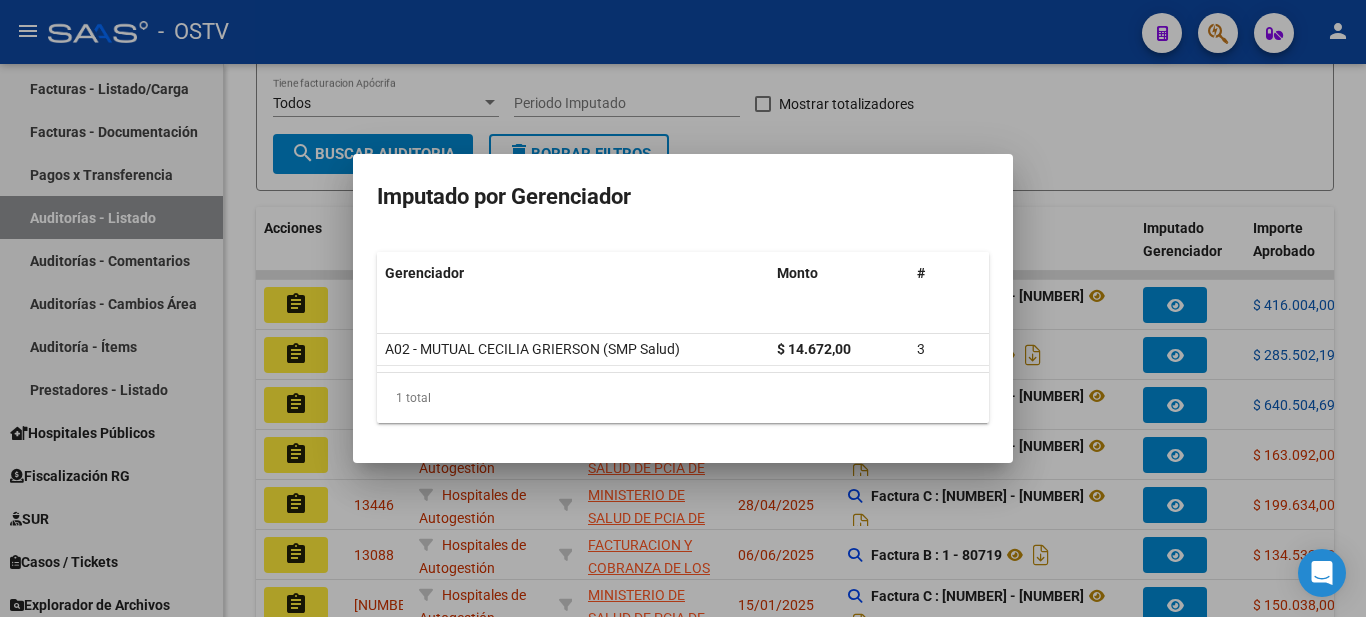 click at bounding box center [683, 308] 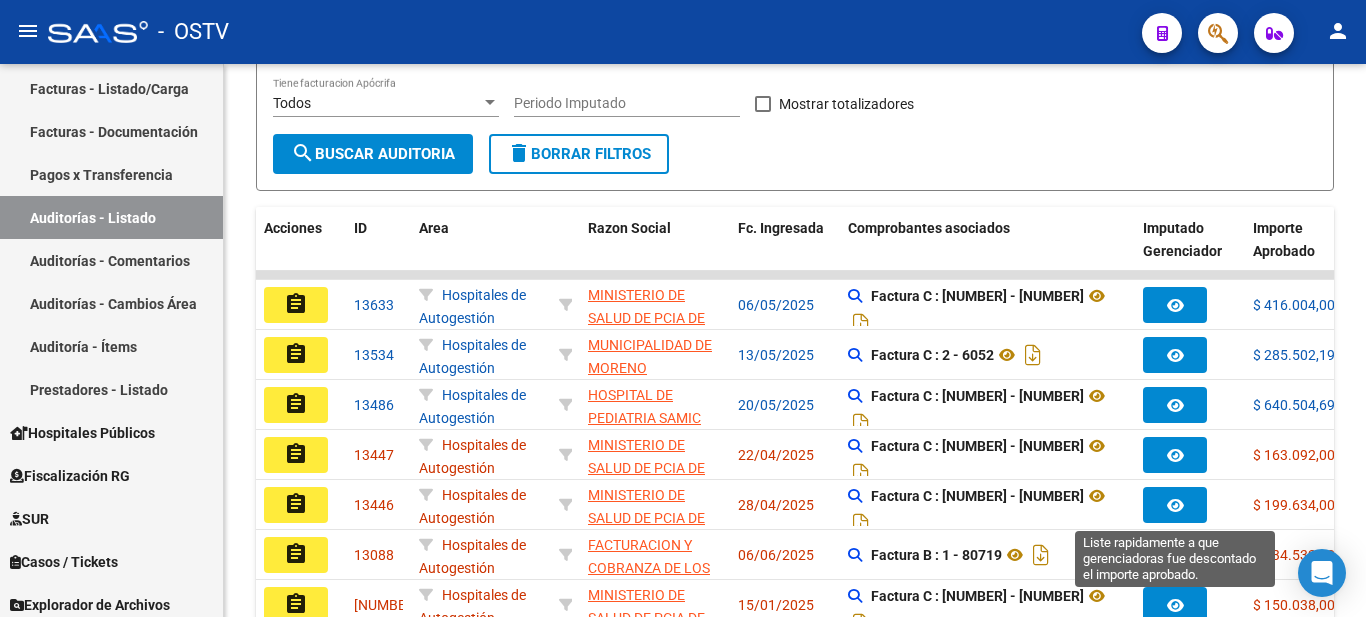 click 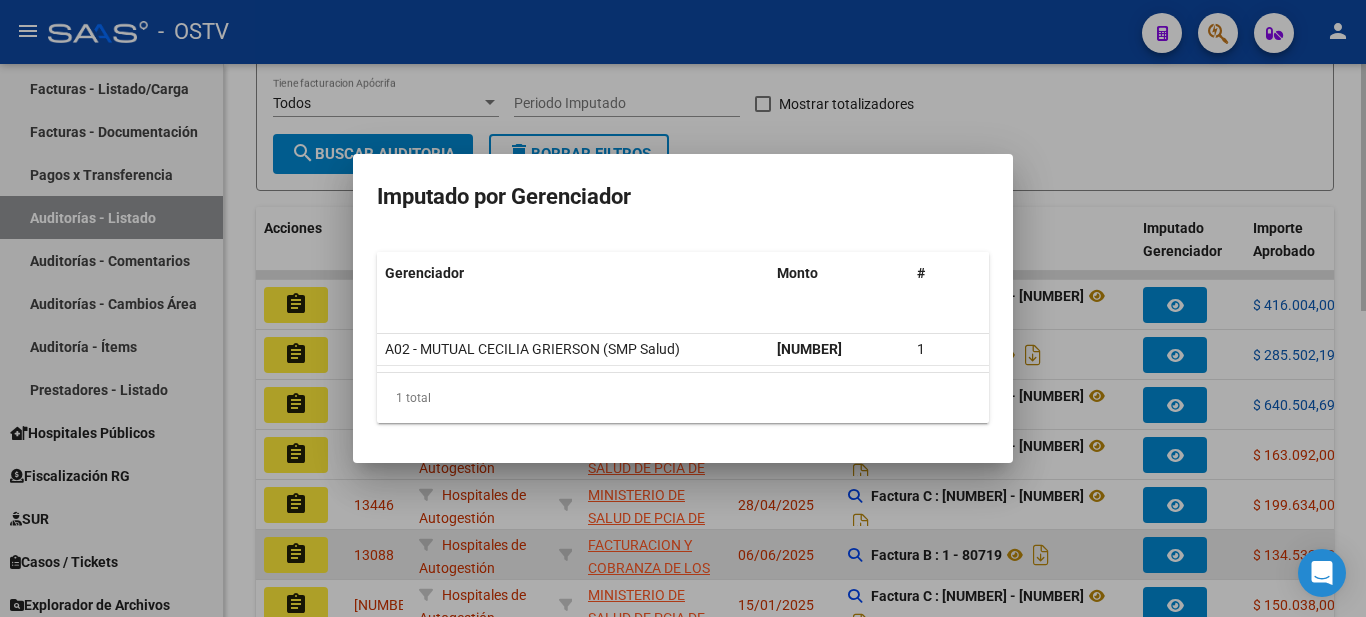 click at bounding box center (683, 308) 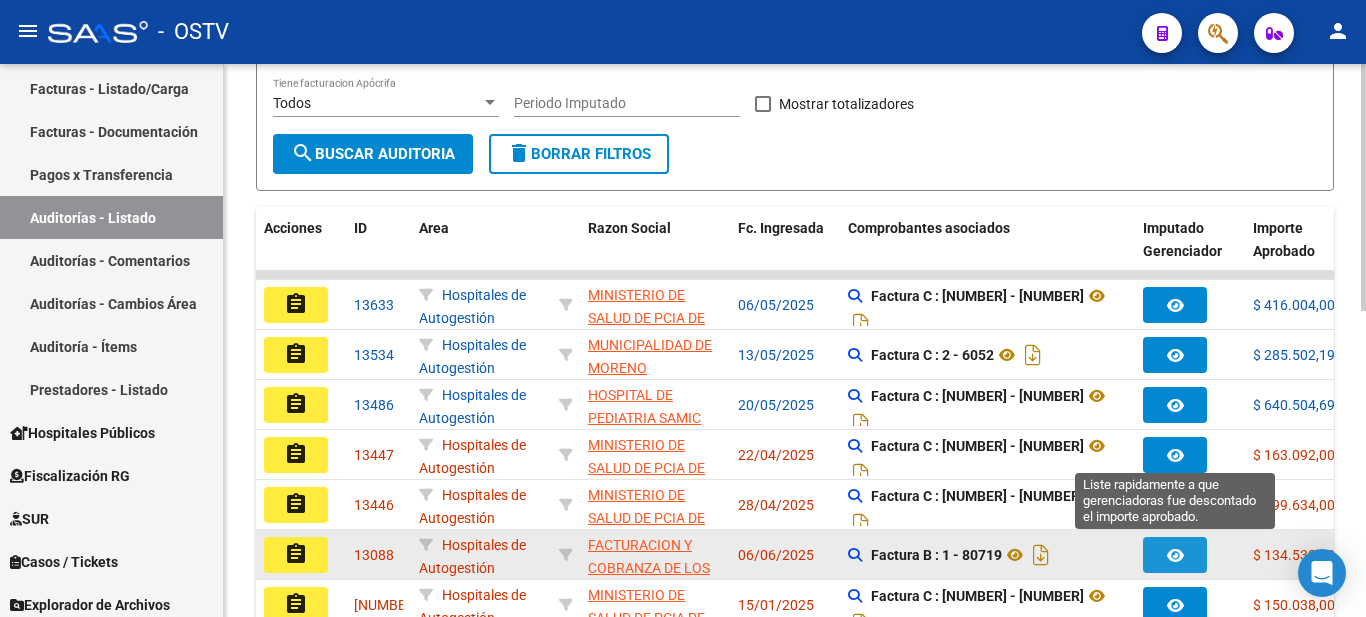 click 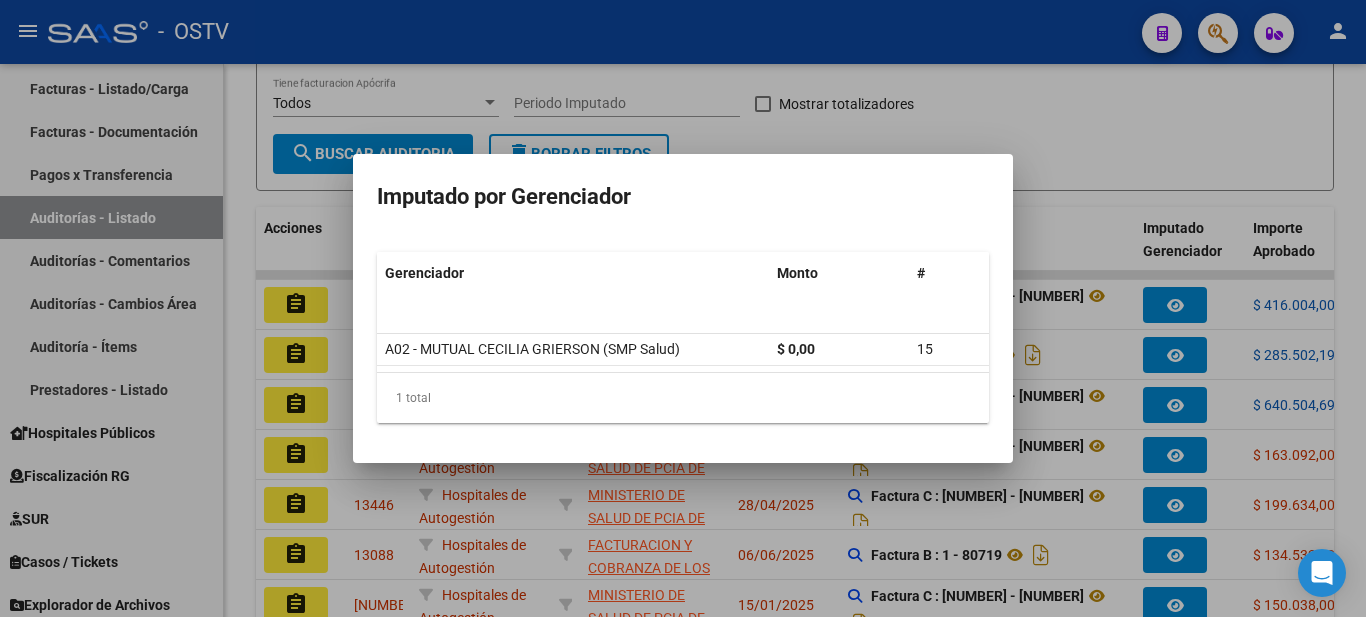 click at bounding box center [683, 308] 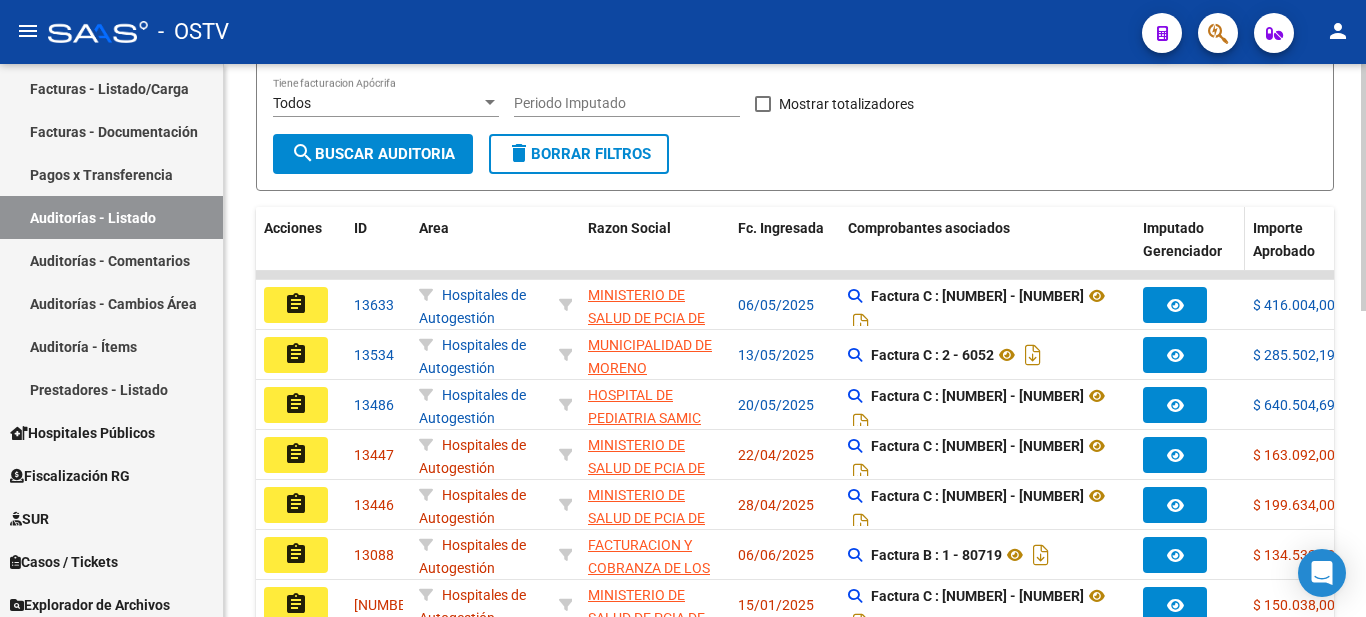 scroll, scrollTop: 685, scrollLeft: 0, axis: vertical 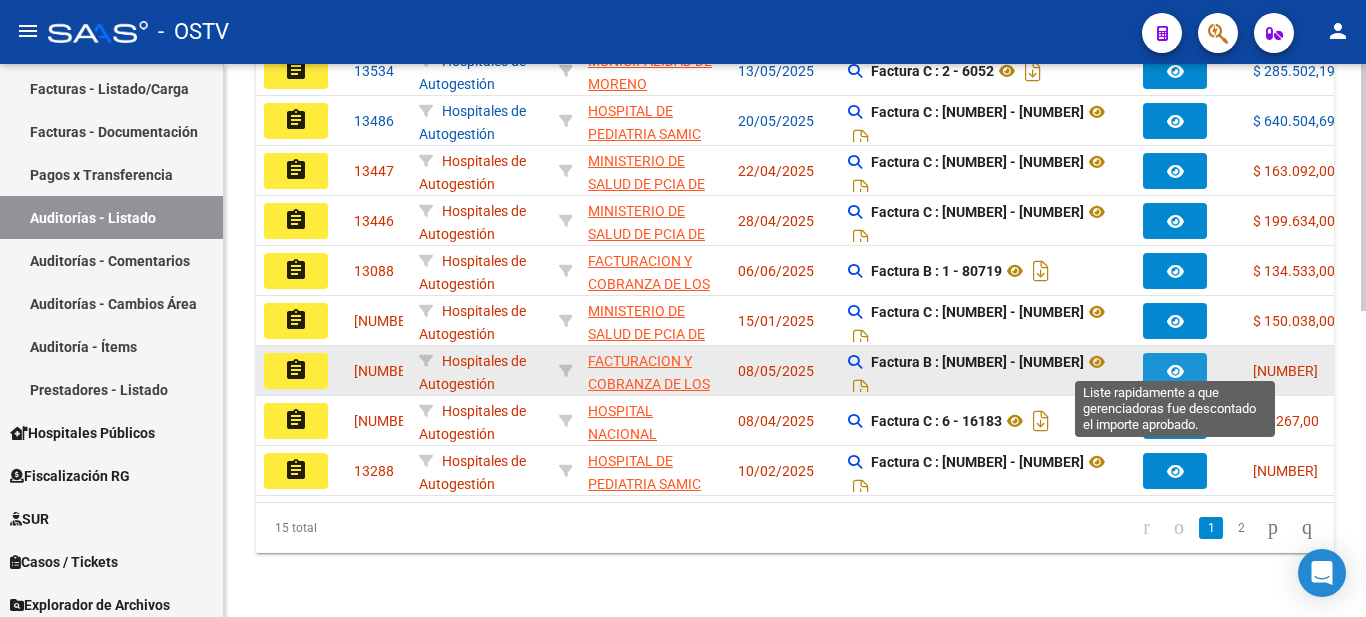 click 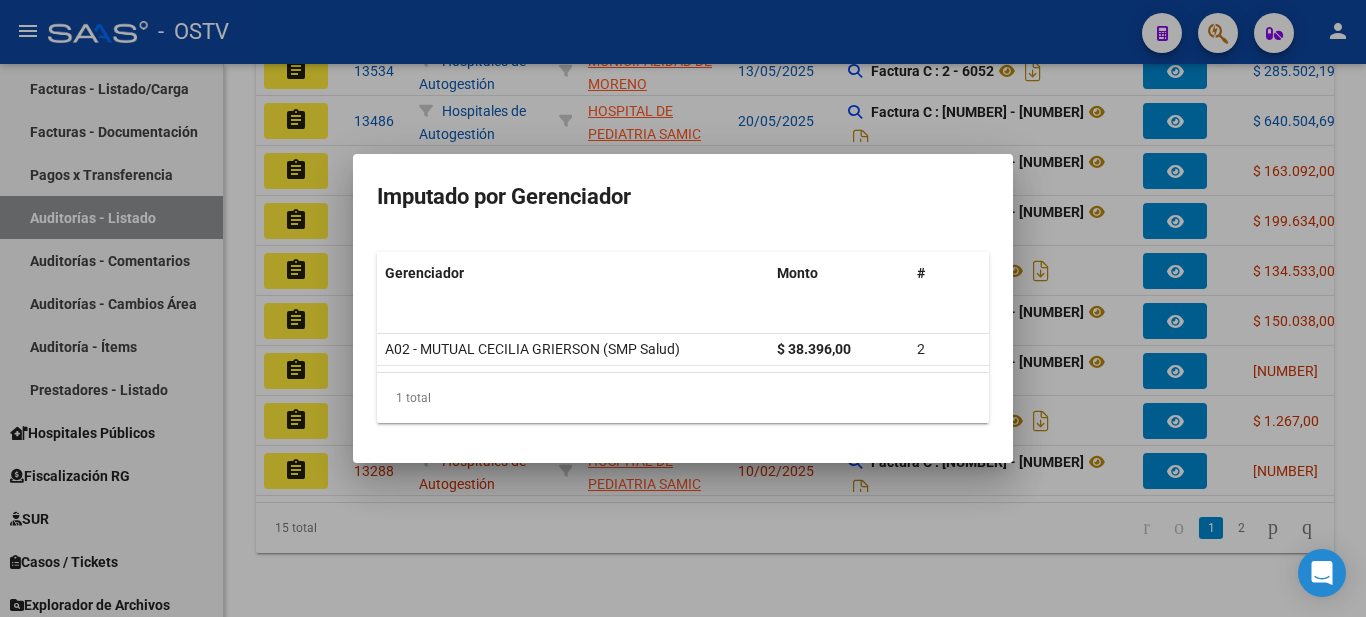 click at bounding box center (683, 308) 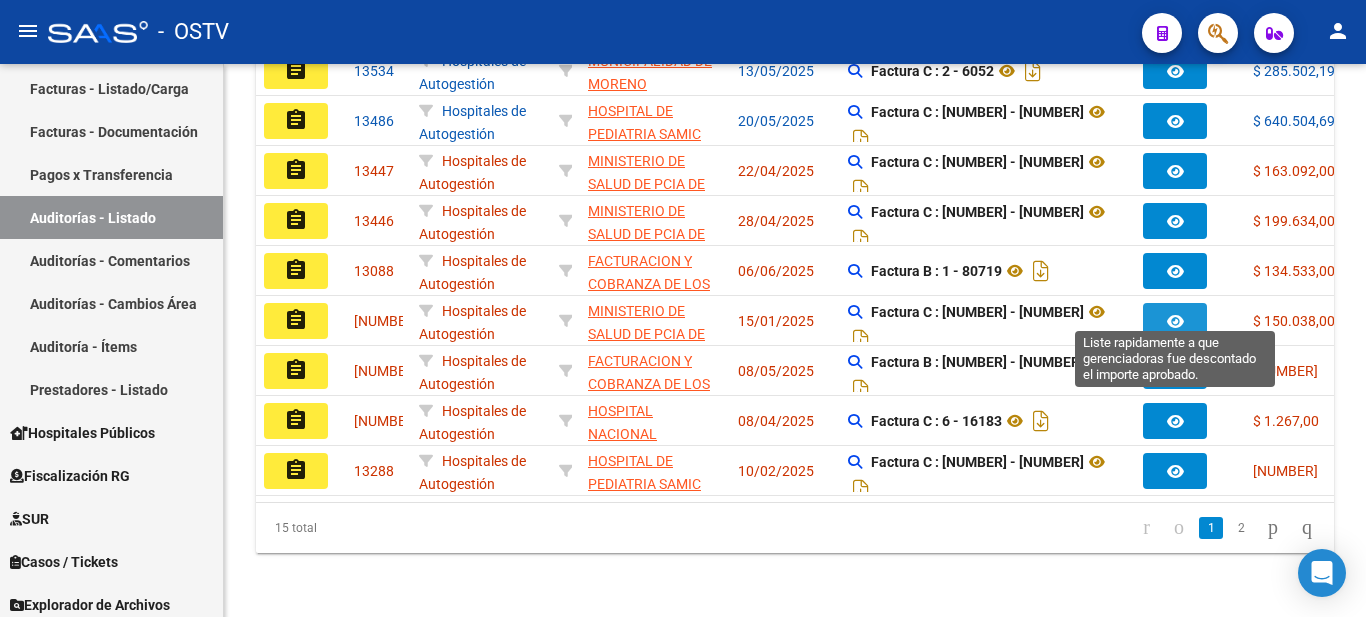 click 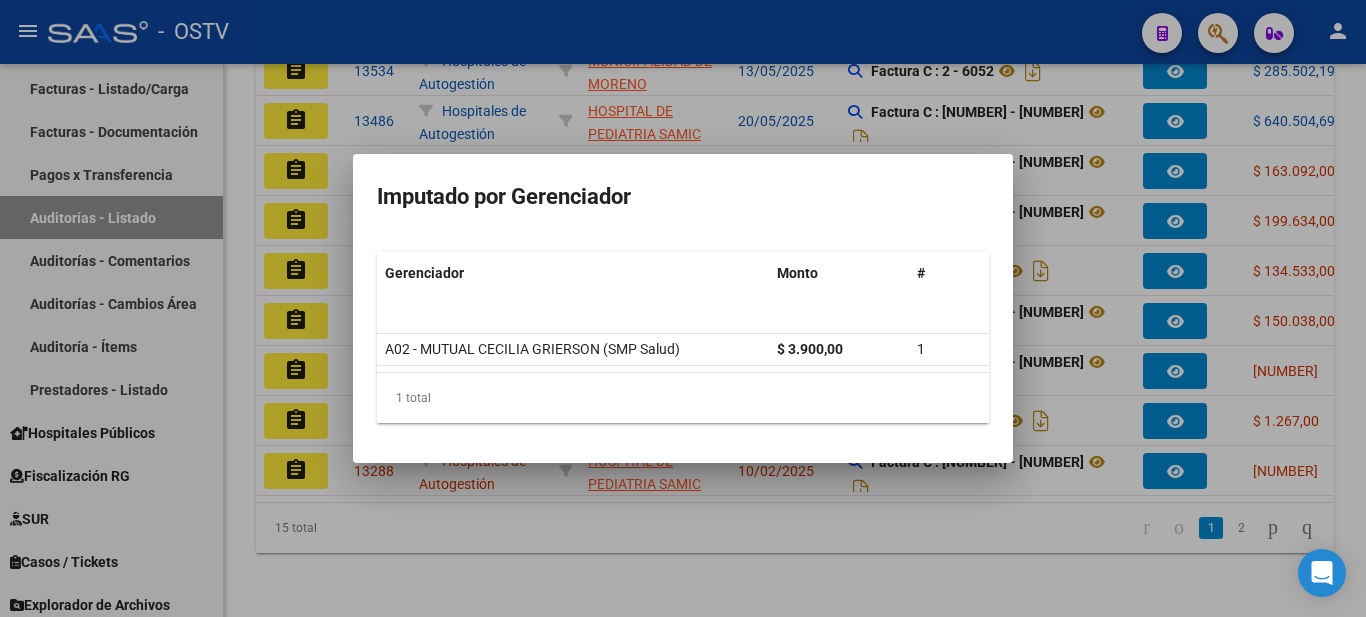 click at bounding box center [683, 308] 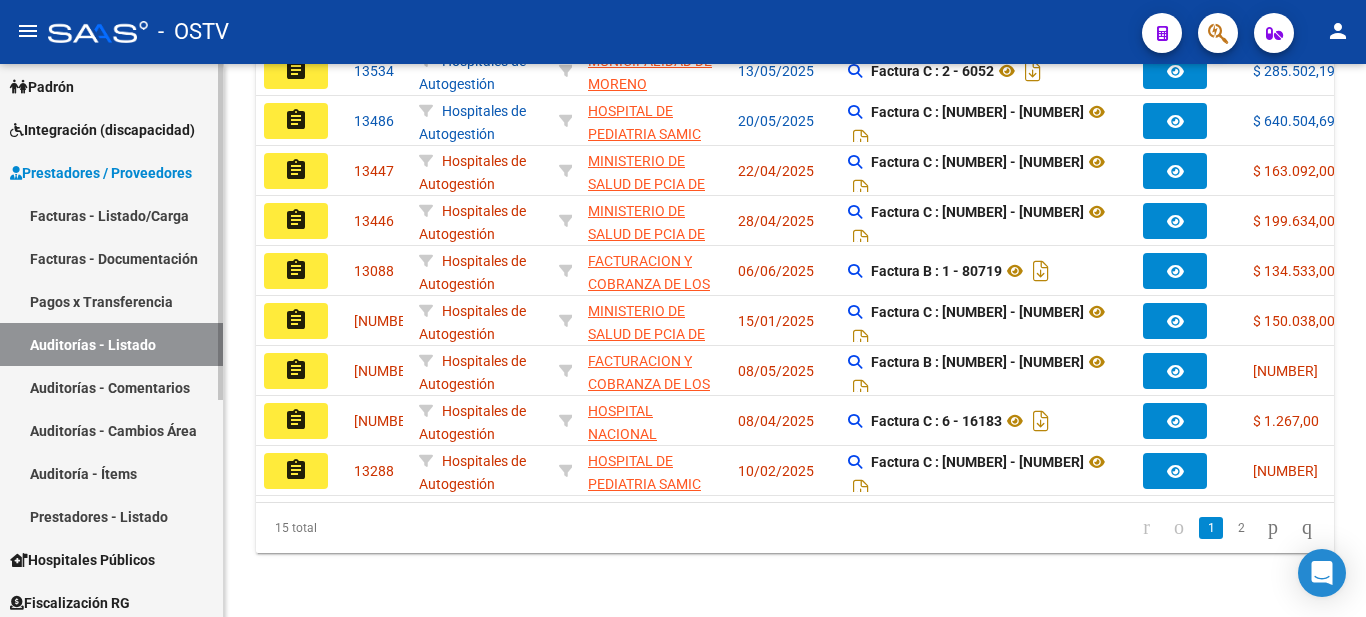 scroll, scrollTop: 0, scrollLeft: 0, axis: both 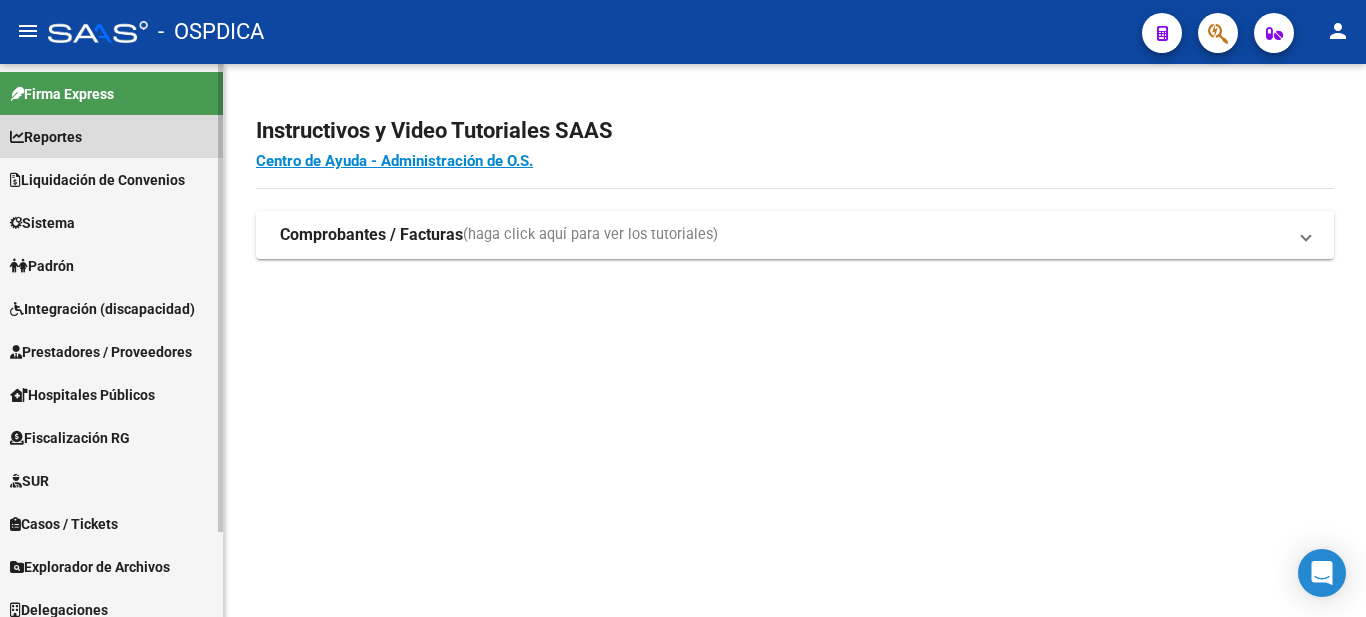 click on "Reportes" at bounding box center (46, 137) 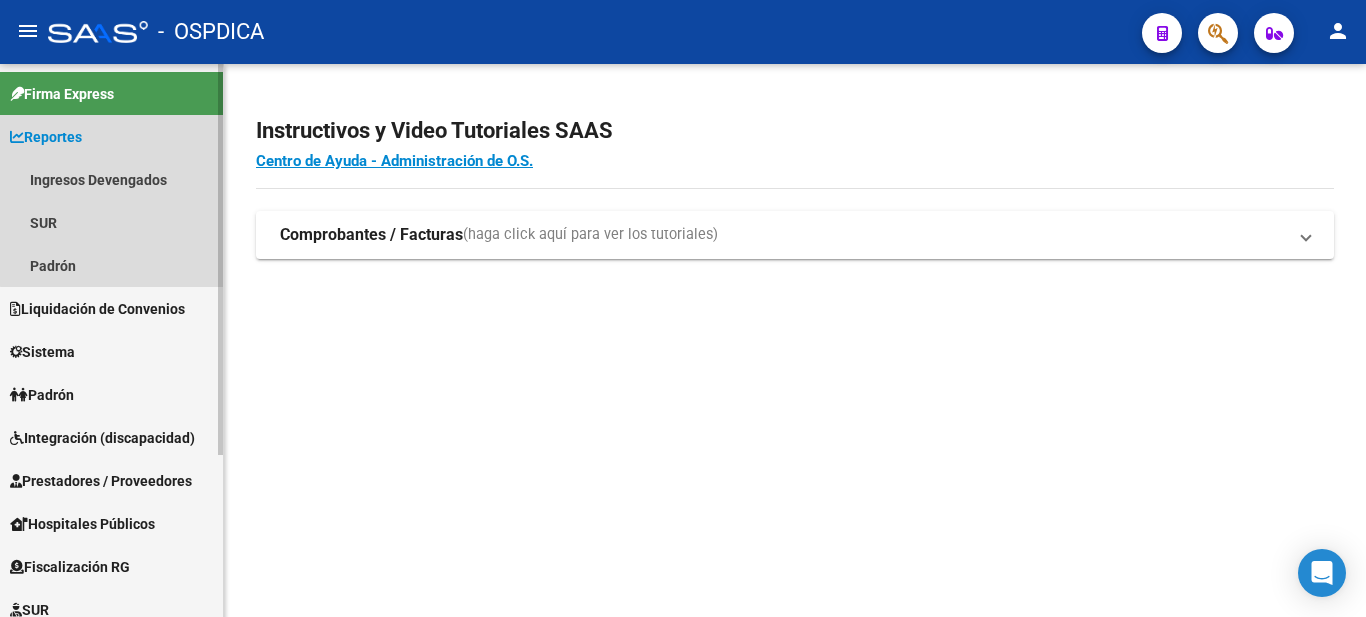 click on "Reportes" at bounding box center [111, 136] 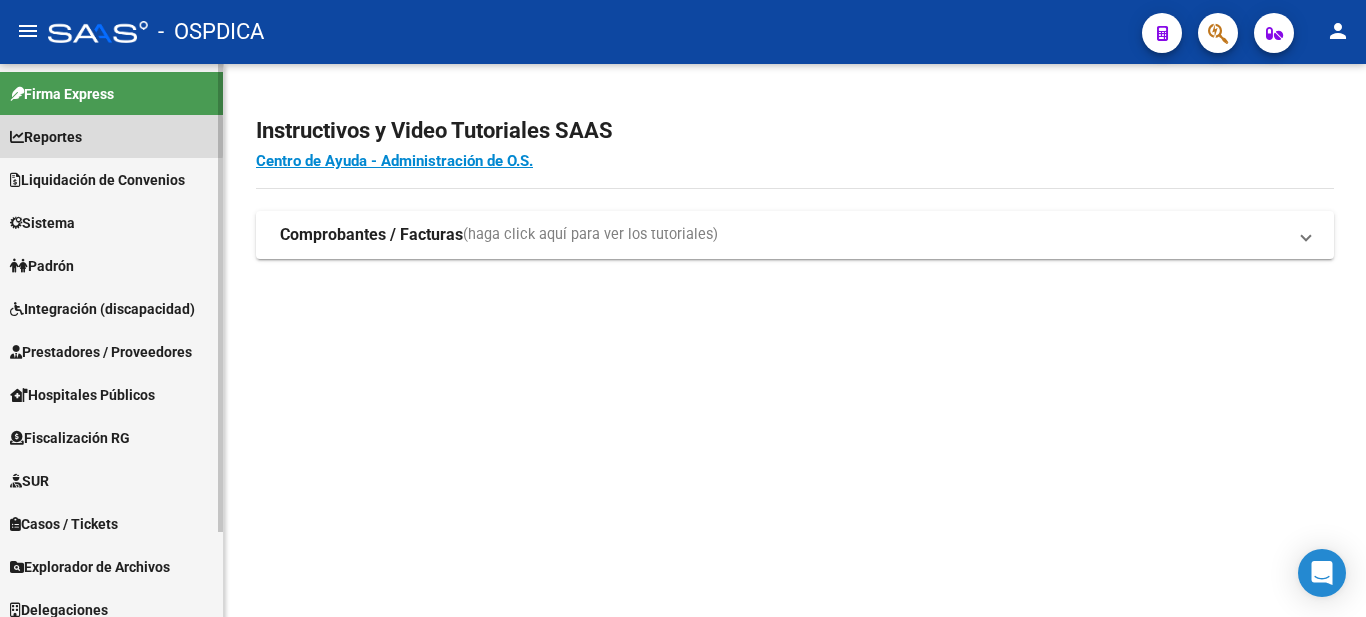 click on "Reportes" at bounding box center (46, 137) 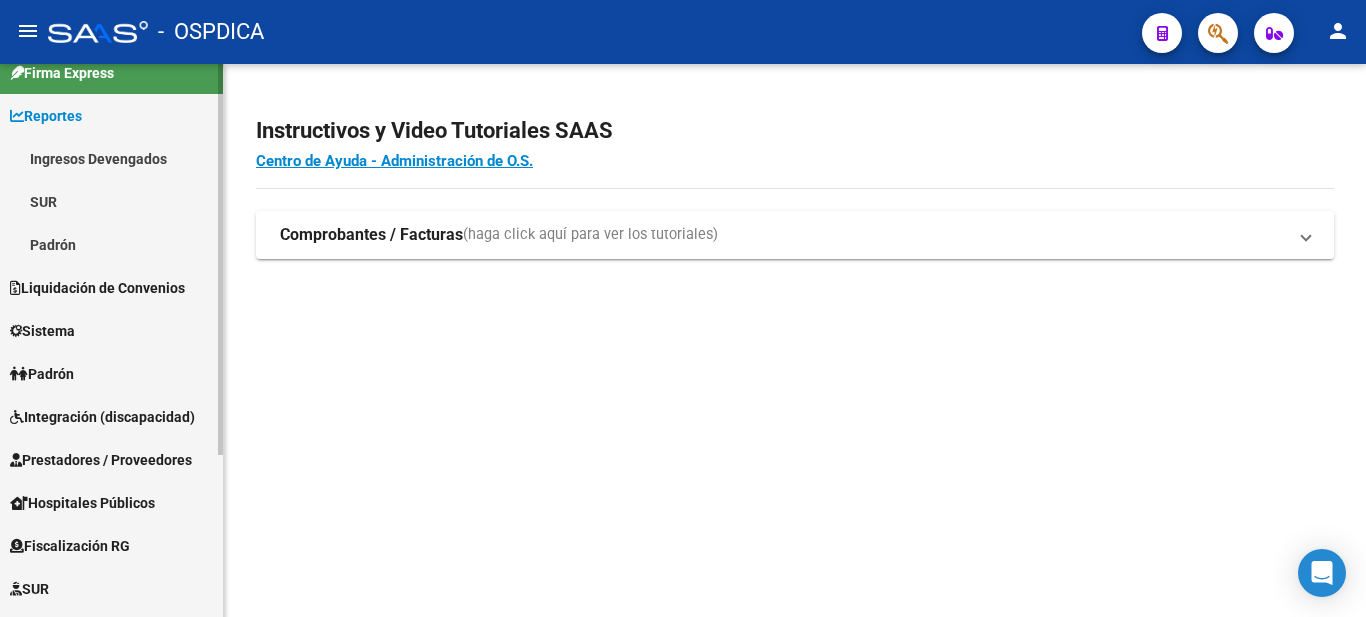 scroll, scrollTop: 0, scrollLeft: 0, axis: both 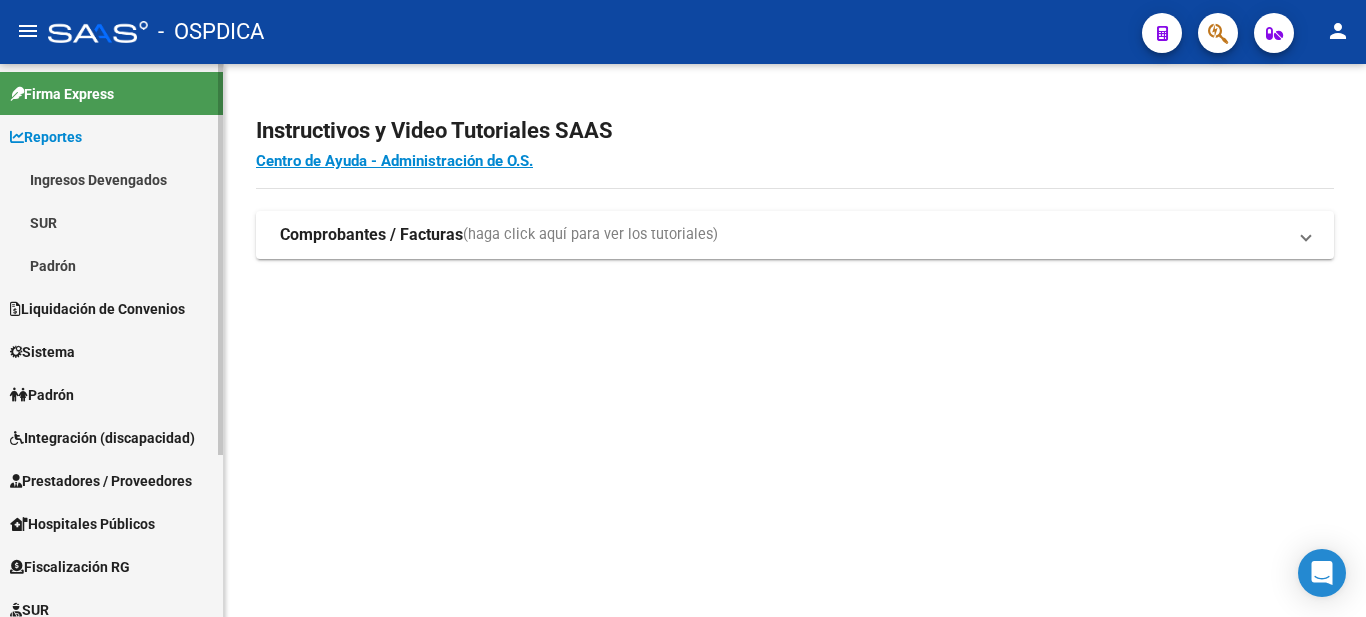 click on "Firma Express     Reportes Ingresos Devengados Detalles por CUIL RG Detalles - MT/PD MT morosos SUR Expedientes Internos Padrón Traspasos x O.S. Traspasos x Provincia Nuevos Aportantes Métricas - Padrón SSS Métricas - Crecimiento Población    Liquidación de Convenios Liquidación Publicada ARCA - Aportes RG / MT / PD SSS - Integración SSS - Sur ANSES - Desempleo Fiscalización Gastos - Items Gastos - Facturas Otros Débitos y Créditos    Sistema Usuarios Todos los Usuarios    Padrón Afiliados Empadronados Movimientos de Afiliados Traspasos Dirección Padrón Ágil Análisis Afiliado Doc. Respaldatoria Último Aporte MT/PD    Integración (discapacidad) Pedido Integración a SSS Legajos    Prestadores / Proveedores Facturas - Listado/Carga Facturas - Documentación Pagos x Transferencia Auditorías - Listado Auditorías - Comentarios Auditorías - Cambios Área Prestadores - Listado Prestadores - Docu.    Hospitales Públicos SSS - Preliquidación SSS - Comprobantes SSS - CPBTs Atenciones" 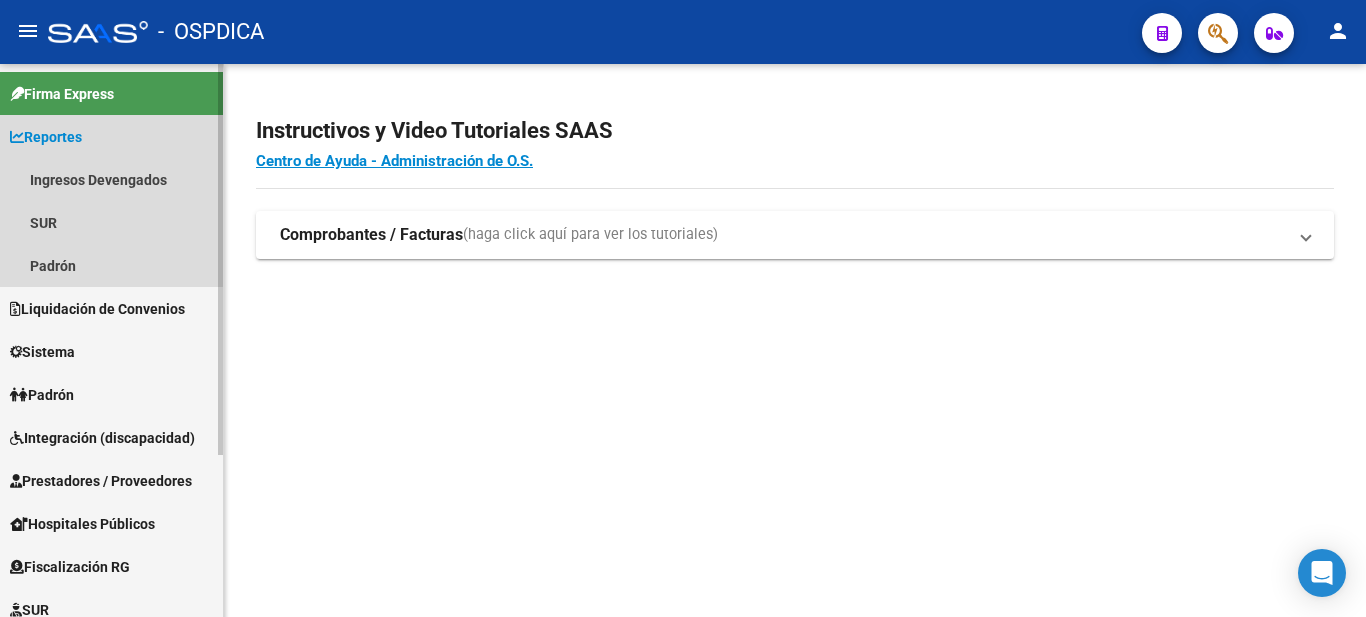 click on "Reportes" at bounding box center (46, 137) 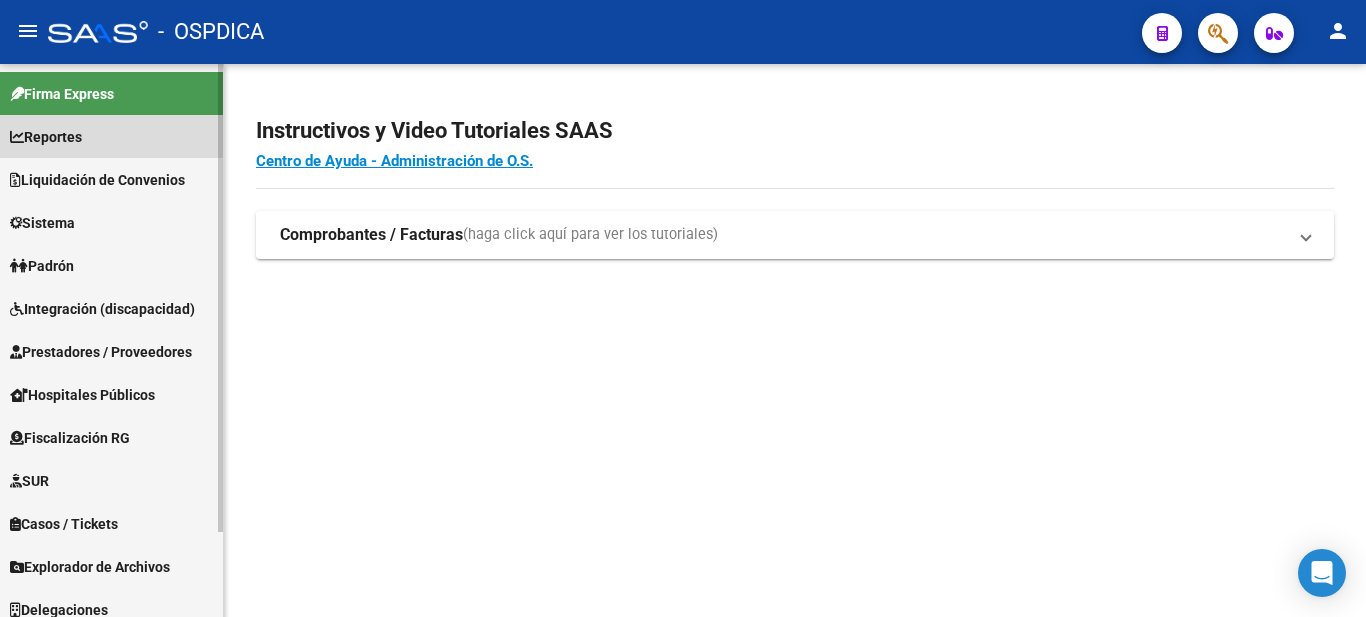 click on "Reportes" at bounding box center (46, 137) 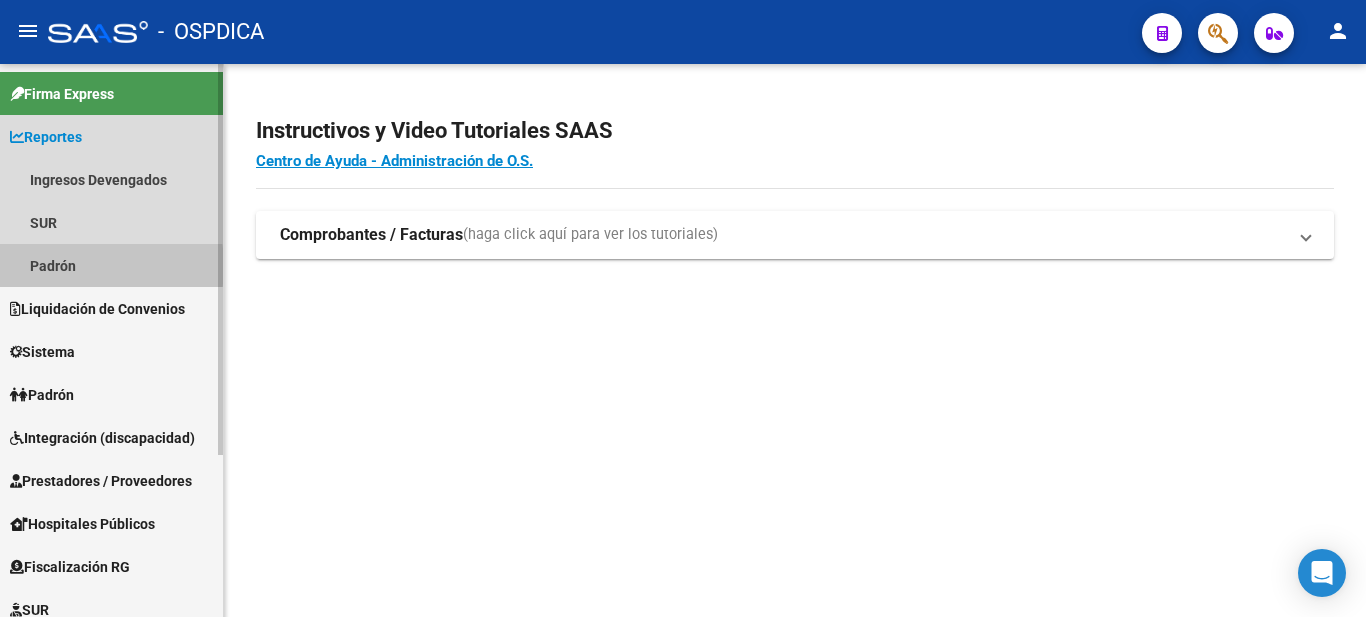 click on "Padrón" at bounding box center [111, 265] 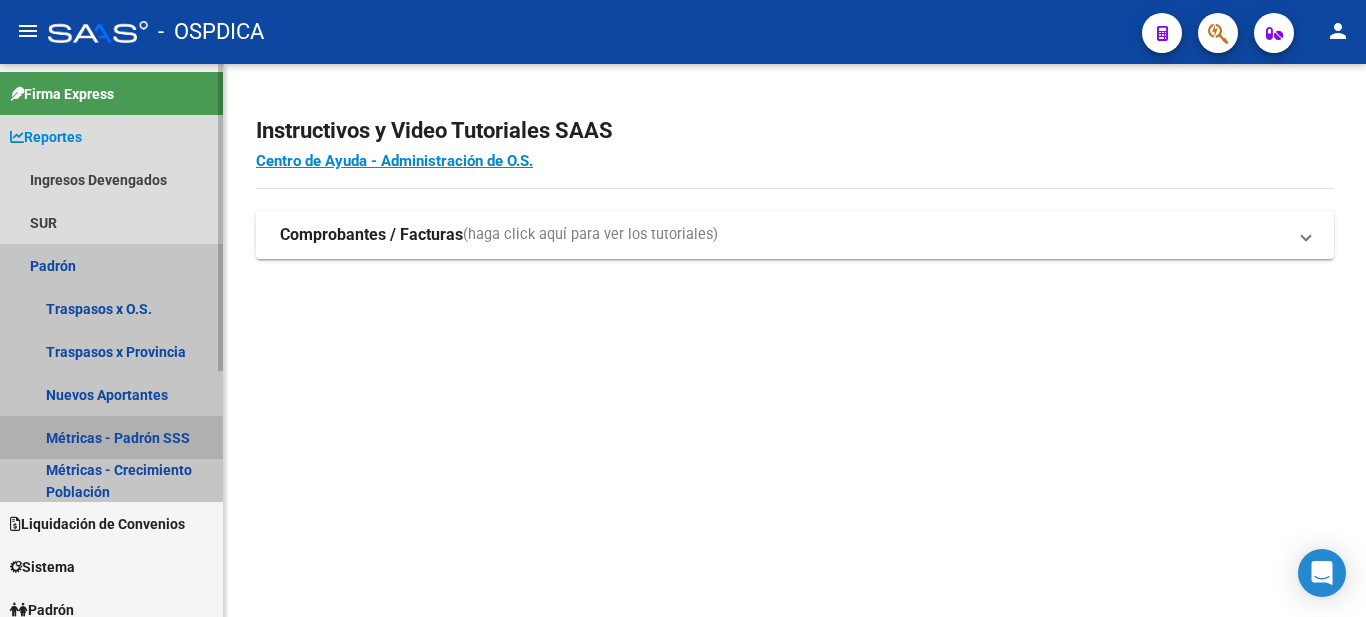 click on "Métricas - Padrón SSS" at bounding box center (111, 437) 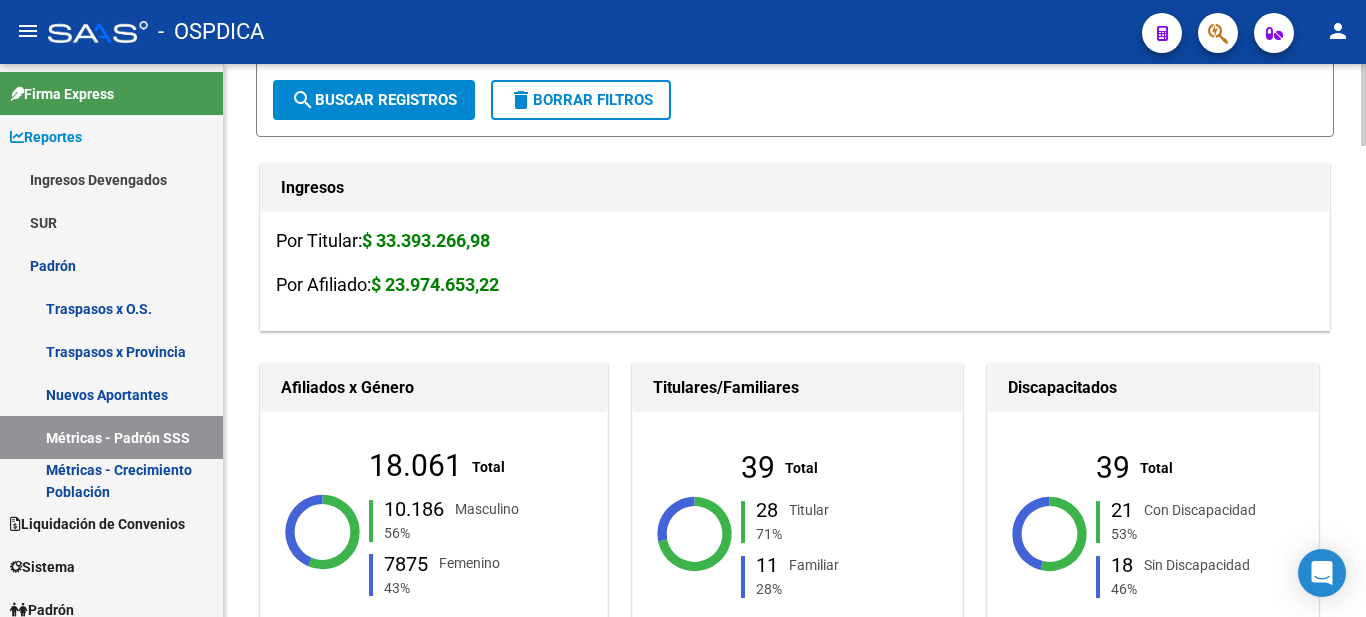 scroll, scrollTop: 200, scrollLeft: 0, axis: vertical 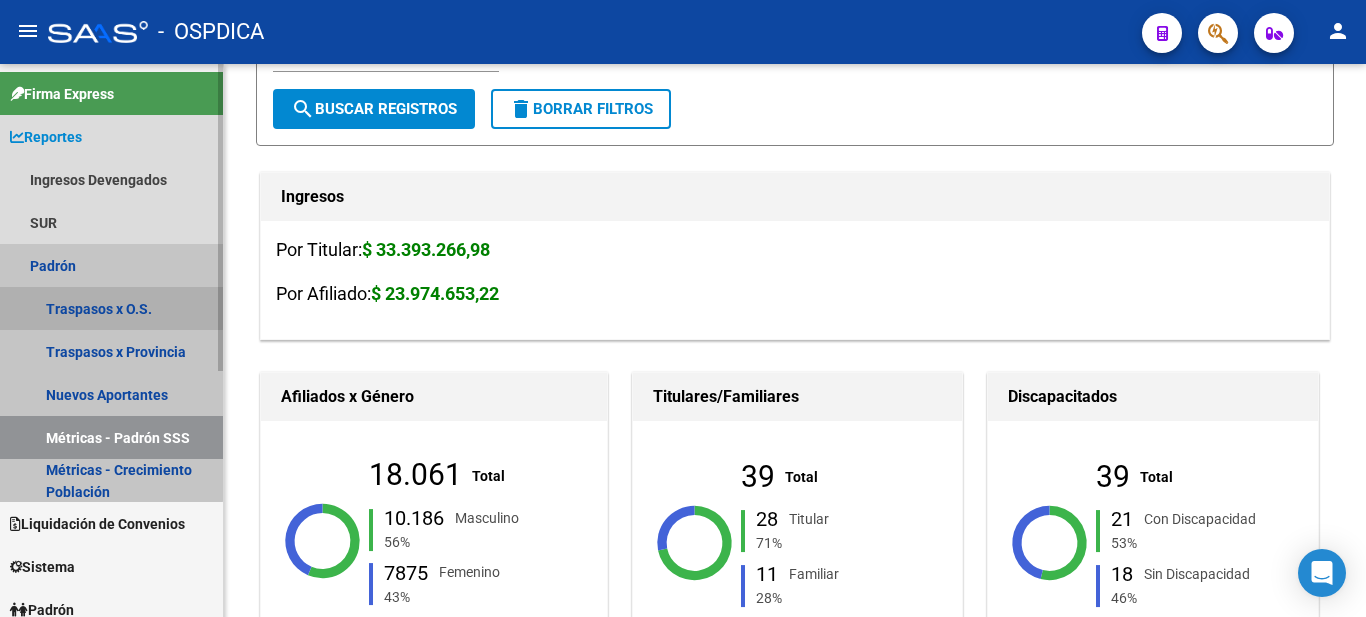 click on "Traspasos x O.S." at bounding box center (111, 308) 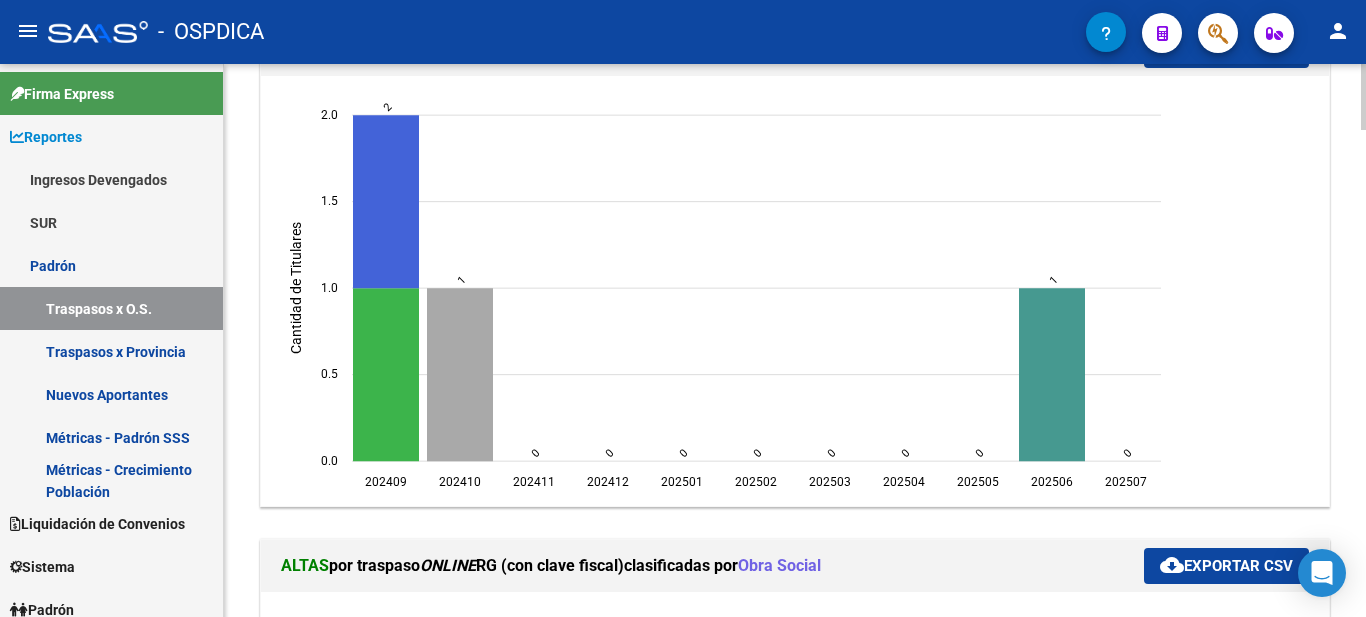 scroll, scrollTop: 427, scrollLeft: 0, axis: vertical 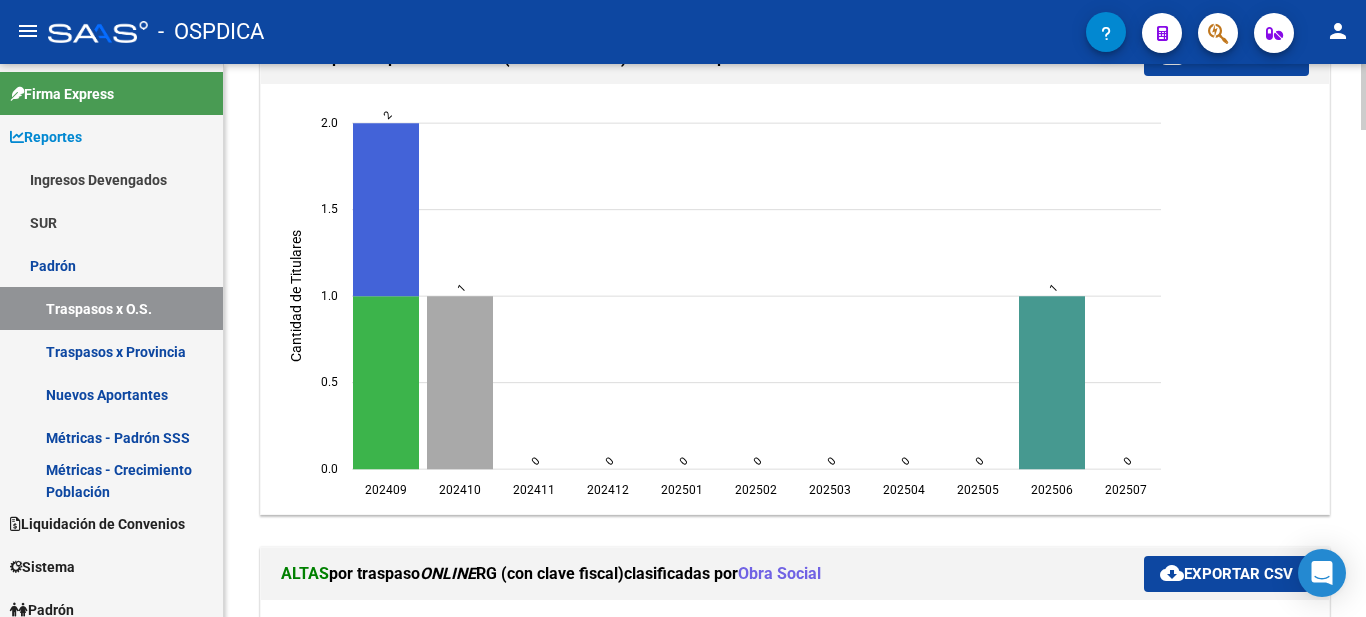 click on "REPORTES -> PADRON -> Gráficos de Altas y Bajas por clasificadas X Obra Social (alt+g) Filtros 202302 Período Desde (AAAAMM) 202510 Período Hasta (AAAAMM) Seleccionar Gerenciador Seleccionar Gerenciador Escriba para buscar ObraSocial Escriba CUIT o Razón Social para buscar [PROVINCIA] [PROVINCIA] search  Buscar Registros  delete  Borrar Filtros  TRASPASOS ONLINE (con clave fiscal) - Posterior Noviembre 2020 BAJAS  por traspaso  ONLINE  RG (con clave fiscal)   clasificadas por  Obra Social cloud_download  Exportar CSV  202409  202409  202410  202410  202411  202411  202412  202412  202501  202501  202502  202502  202503  202503  202504  202504  202505  202505  202506  202506  202507  202507  0.0  0.0  0.5  0.5  1.0  1.0  1.5  1.5  2.0  2.0   Cantidad de Titulares   2   1   0   0   0   0   0   0   0   1   0  ALTAS  por traspaso  ONLINE  RG (con clave fiscal)   clasificadas por  Obra Social cloud_download  Exportar CSV  202405  202405  202406  202406  0.0  0.0  0.2  0.2  0.4  0.4  0.6  0.6  0.8  0.8  1.0  1.0" 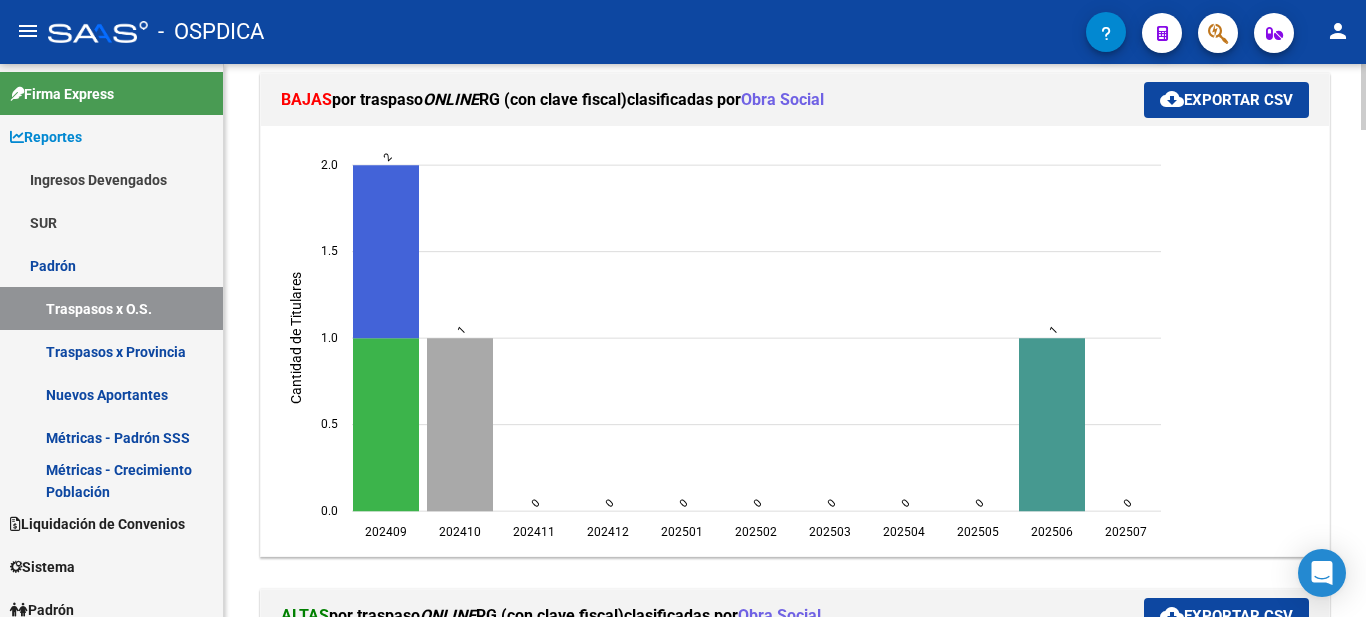 scroll, scrollTop: 477, scrollLeft: 0, axis: vertical 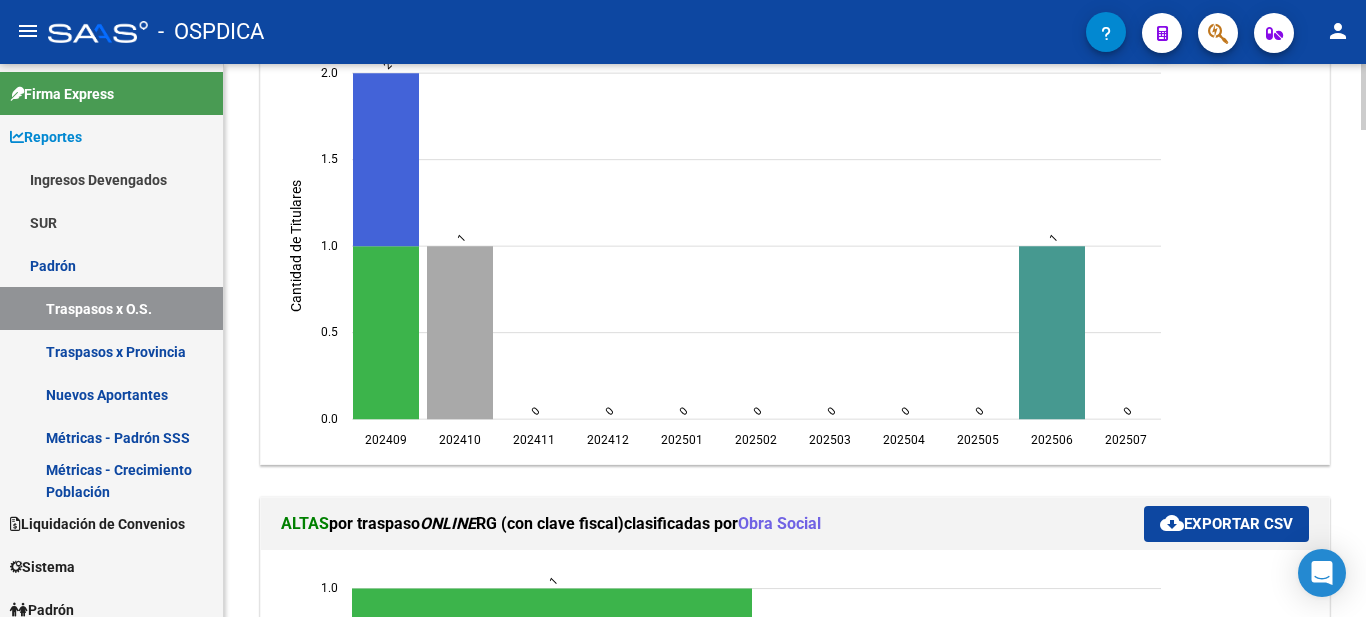 click on "REPORTES -> PADRON -> Gráficos de Altas y Bajas por clasificadas X Obra Social (alt+g) Filtros 202302 Período Desde (AAAAMM) 202510 Período Hasta (AAAAMM) Seleccionar Gerenciador Seleccionar Gerenciador Escriba para buscar ObraSocial Escriba CUIT o Razón Social para buscar Provincia Provincia search  Buscar Registros  delete  Borrar Filtros  TRASPASOS ONLINE (con clave fiscal) - Posterior Noviembre 2020 BAJAS  por traspaso  ONLINE  RG (con clave fiscal)   clasificadas por  Obra Social cloud_download  Exportar CSV  202409  202409  202410  202410  202411  202411  202412  202412  202501  202501  202502  202502  202503  202503  202504  202504  202505  202505  202506  202506  202507  202507  0.0  0.0  0.5  0.5  1.0  1.0  1.5  1.5  2.0  2.0   Cantidad de Titulares   2   1   0   0   0   0   0   0   0   1   0  ALTAS  por traspaso  ONLINE  RG (con clave fiscal)   clasificadas por  Obra Social cloud_download  Exportar CSV  202405  202405  202406  202406  0.0  0.0  0.2  0.2  0.4  0.4  0.6  0.6  0.8  0.8  1.0  1.0" 